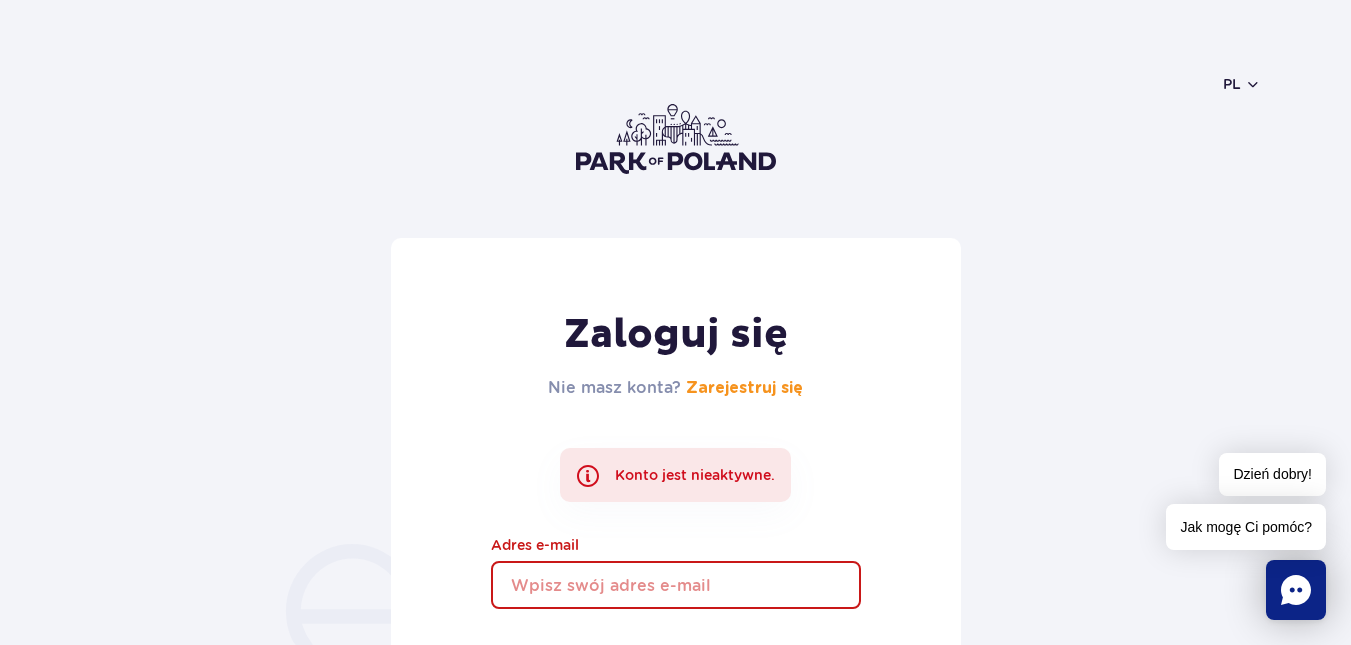 scroll, scrollTop: 0, scrollLeft: 0, axis: both 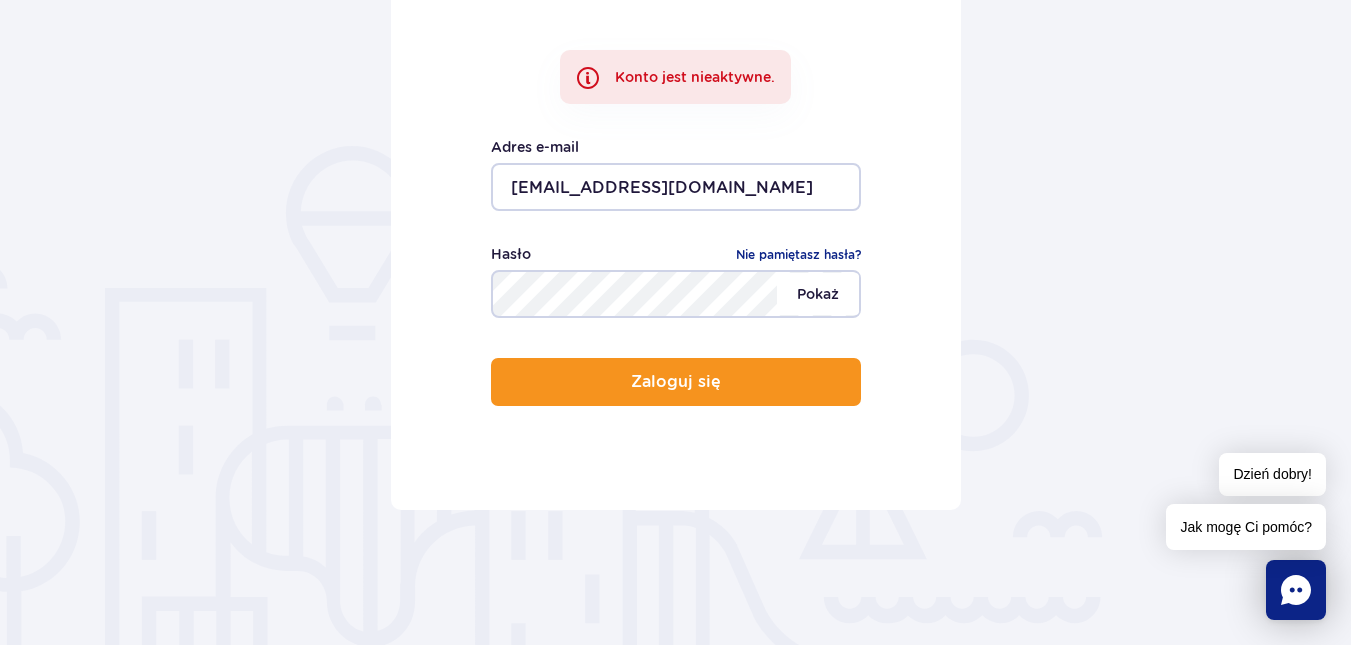 click on "Pokaż" at bounding box center (818, 294) 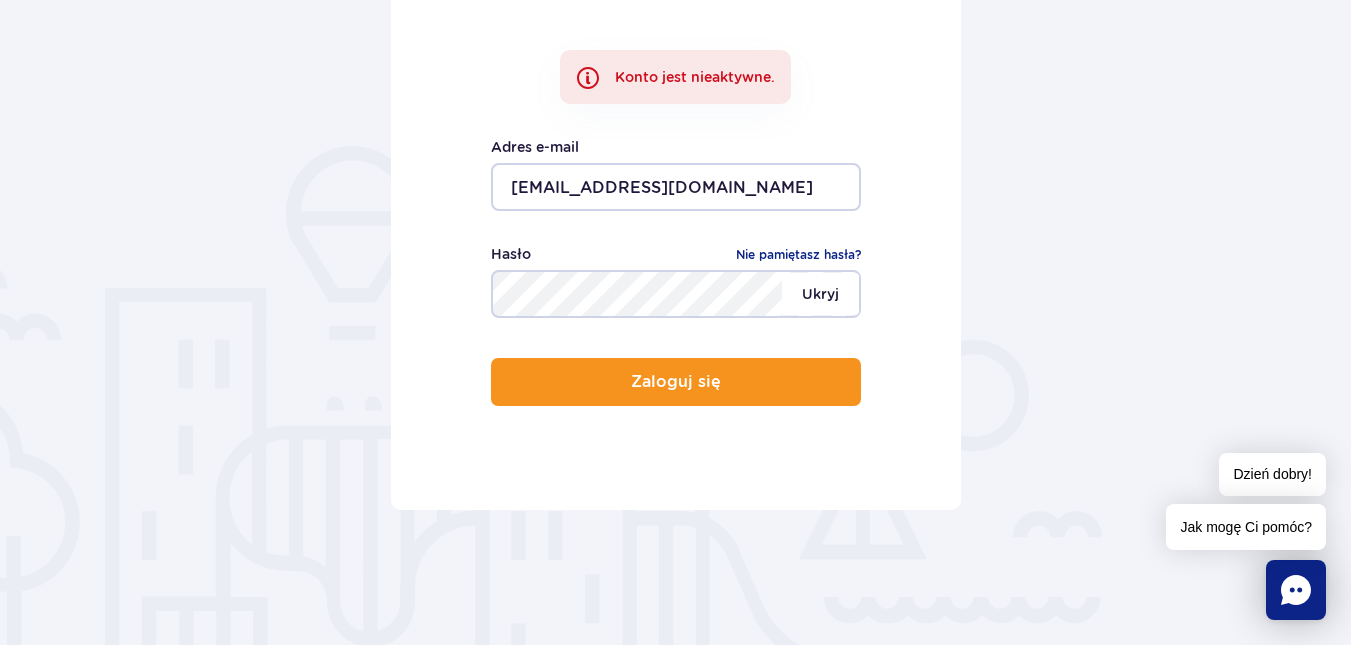 click on "Ukryj" at bounding box center (820, 294) 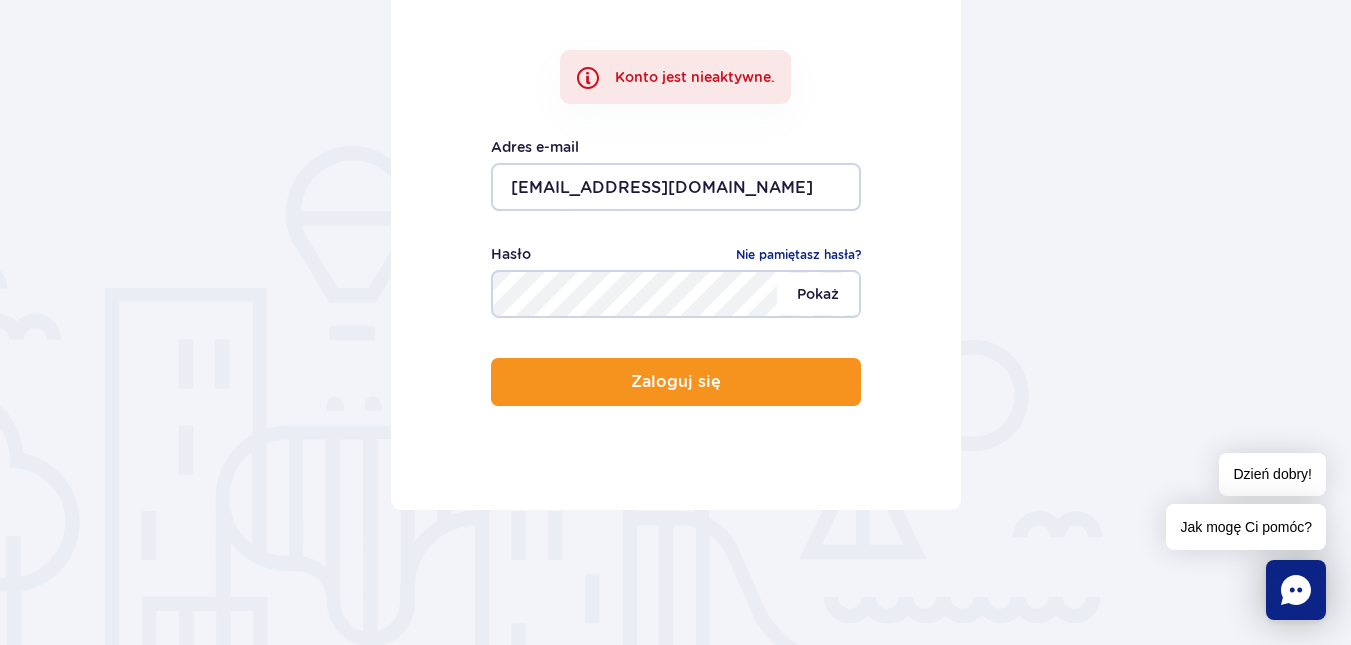 click on "Pokaż" at bounding box center [818, 294] 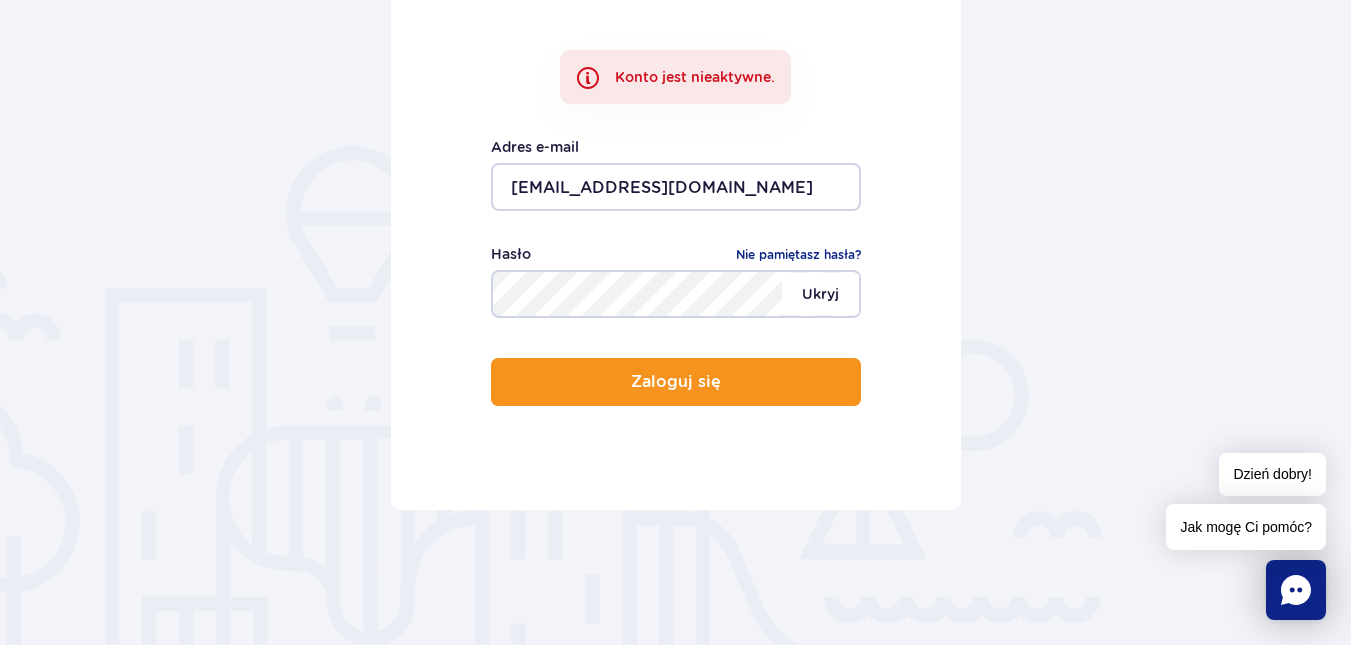 click on "Ukryj" at bounding box center (820, 294) 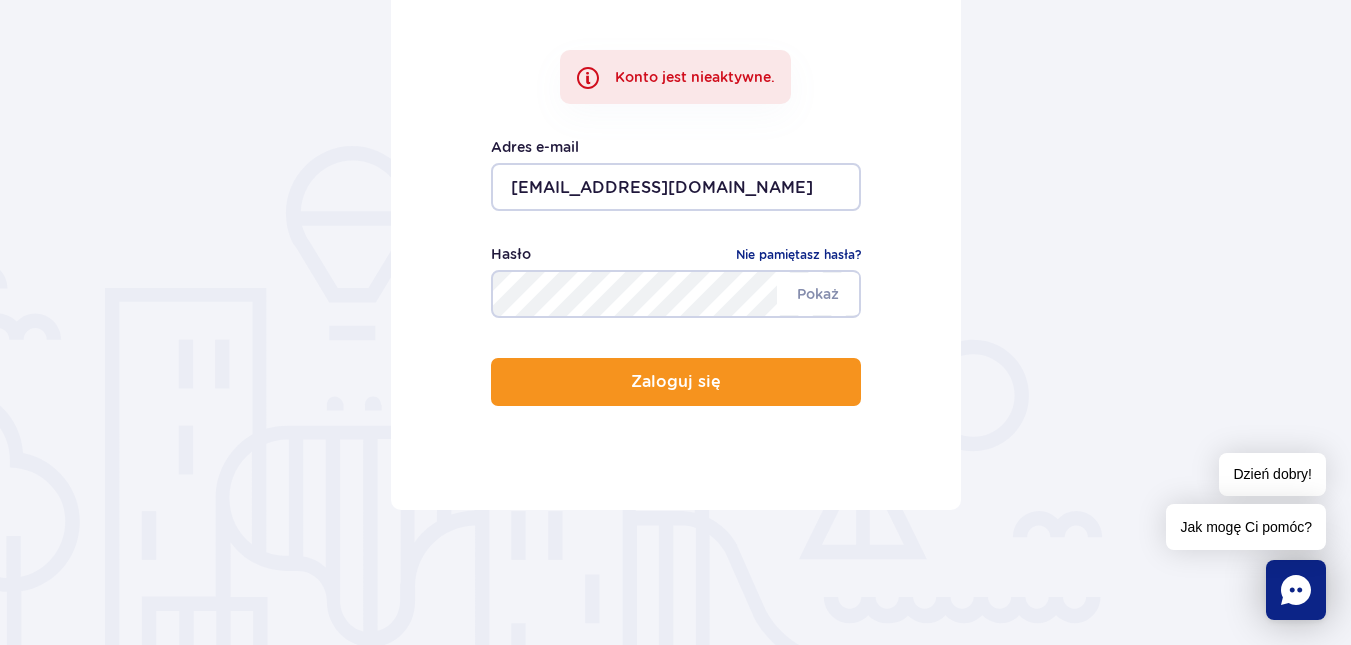 click 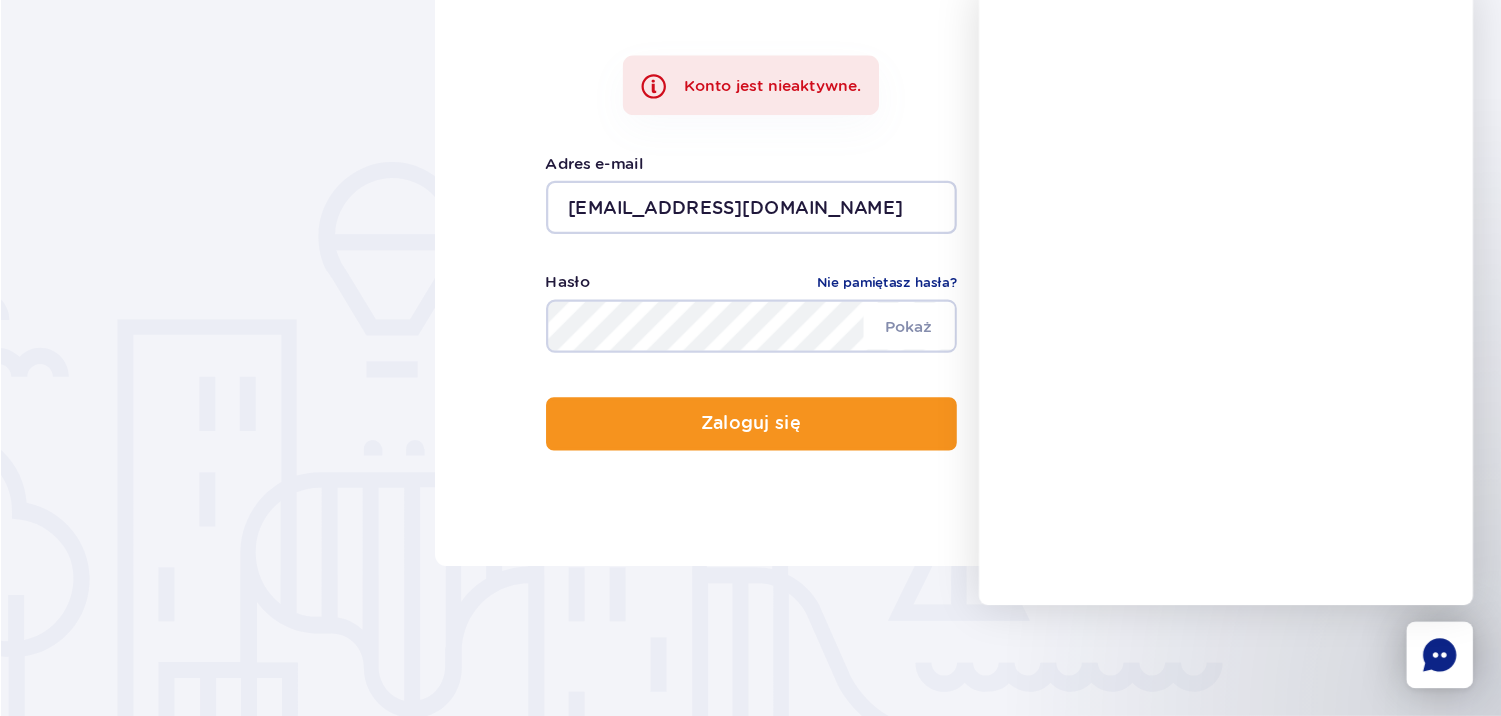 scroll, scrollTop: 397, scrollLeft: 0, axis: vertical 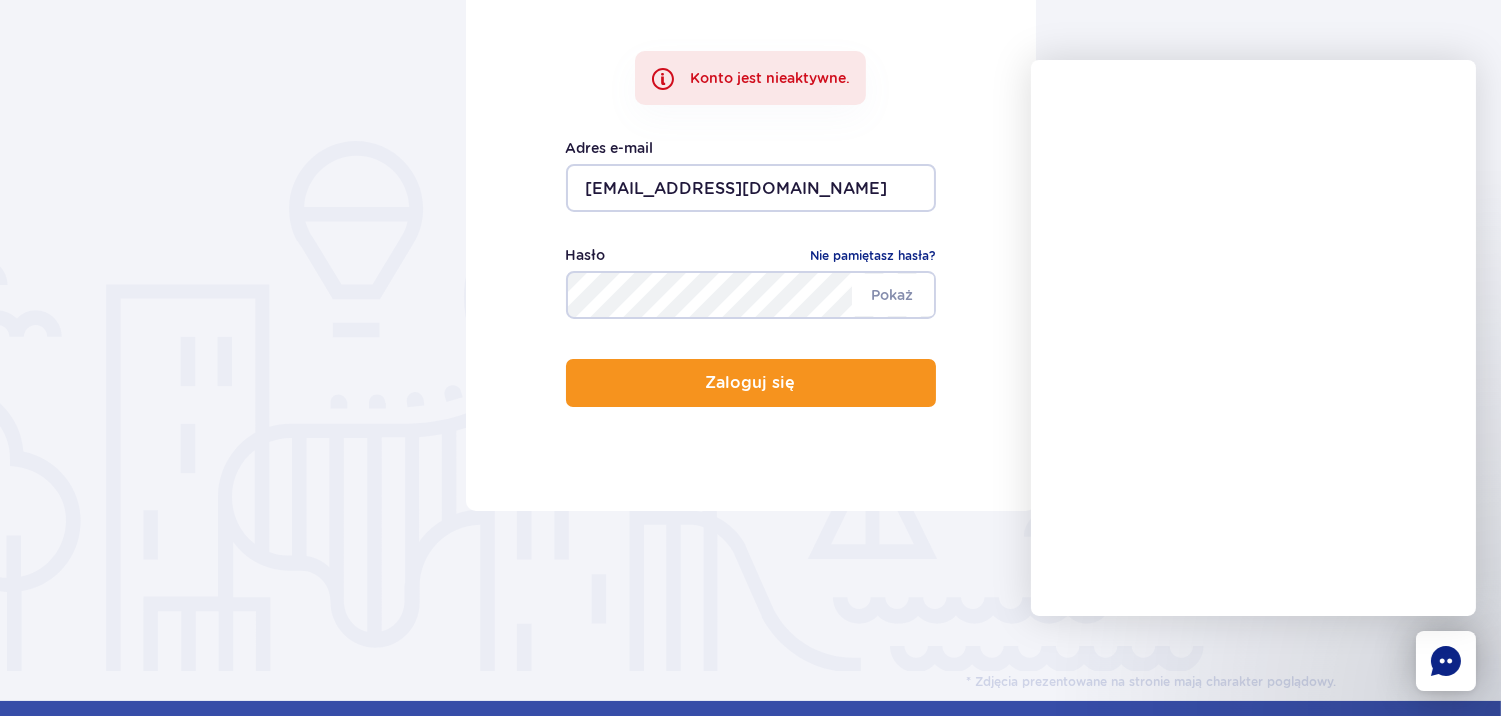 click at bounding box center [1253, 338] 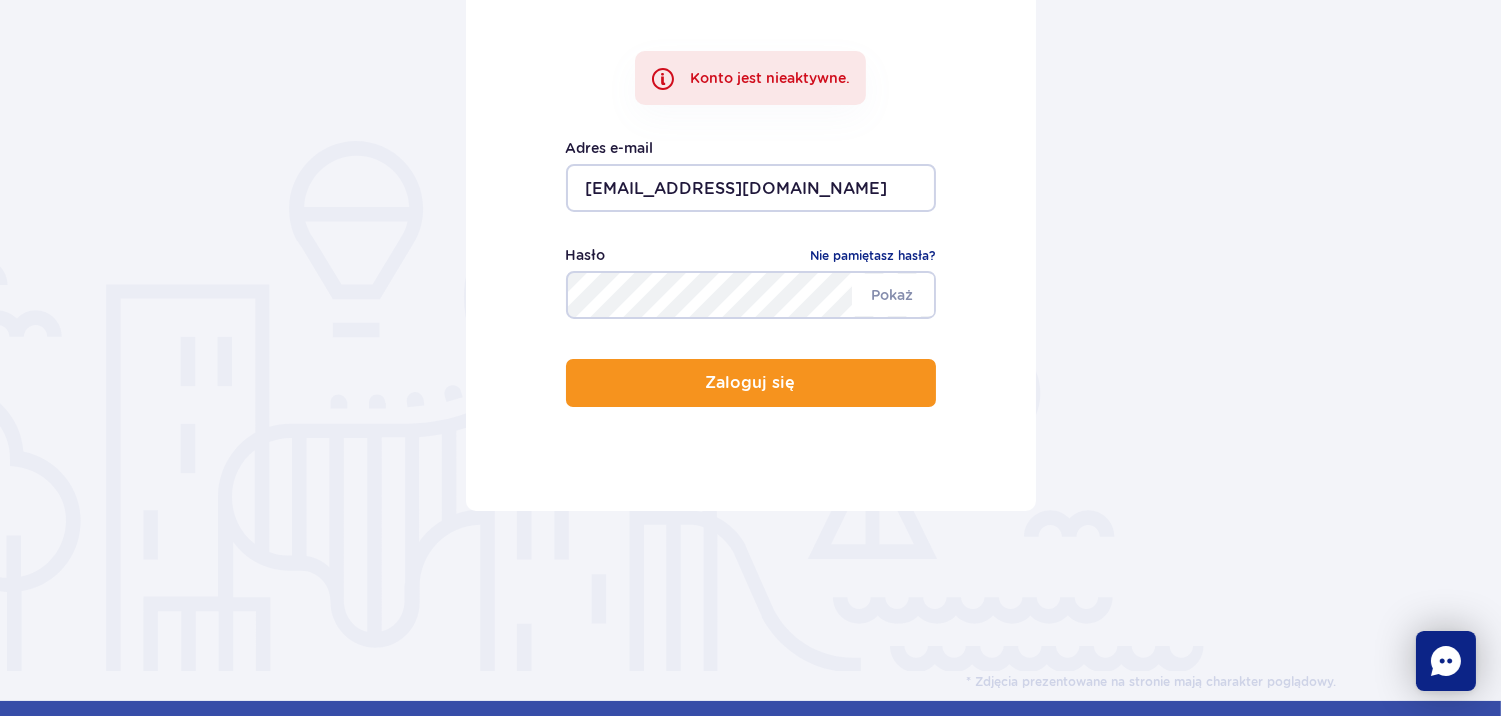 scroll, scrollTop: 0, scrollLeft: 0, axis: both 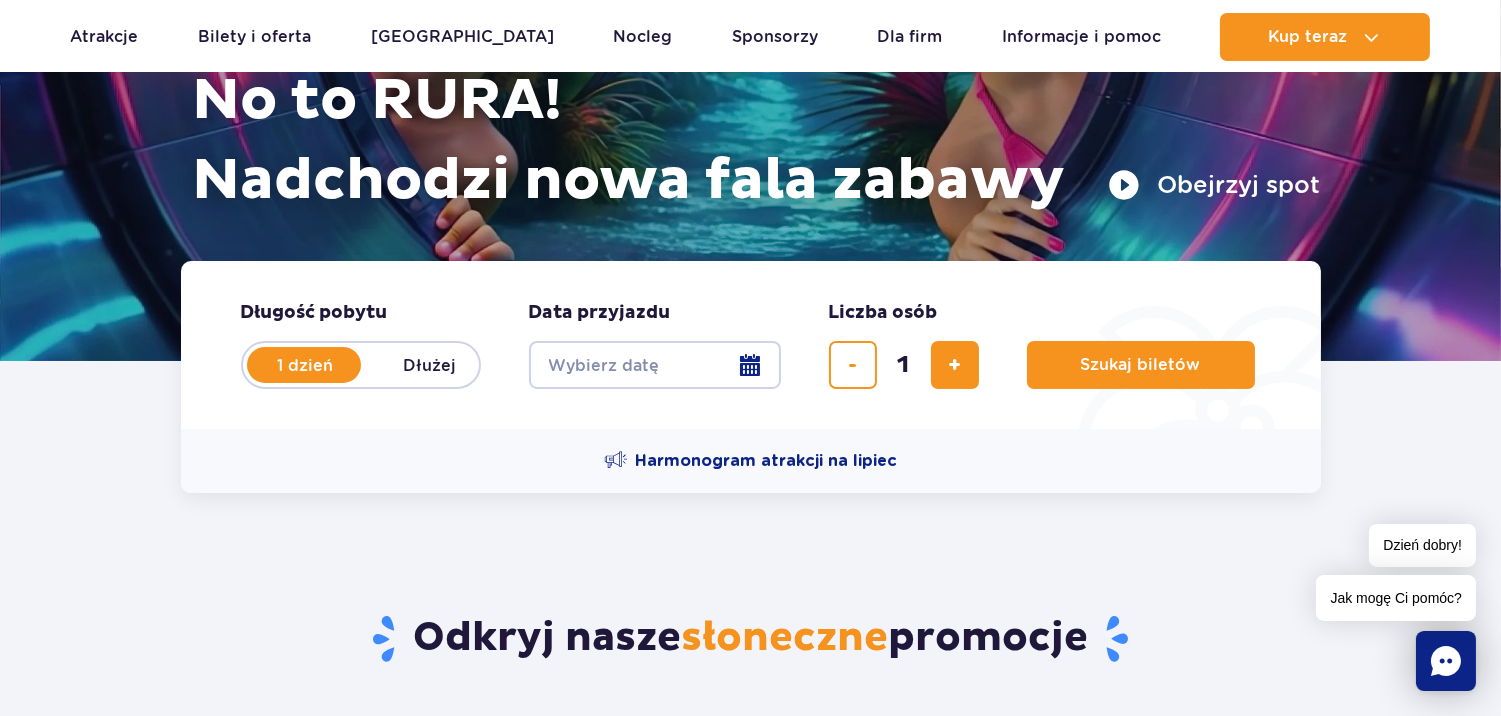 click on "1 dzień" at bounding box center [306, 365] 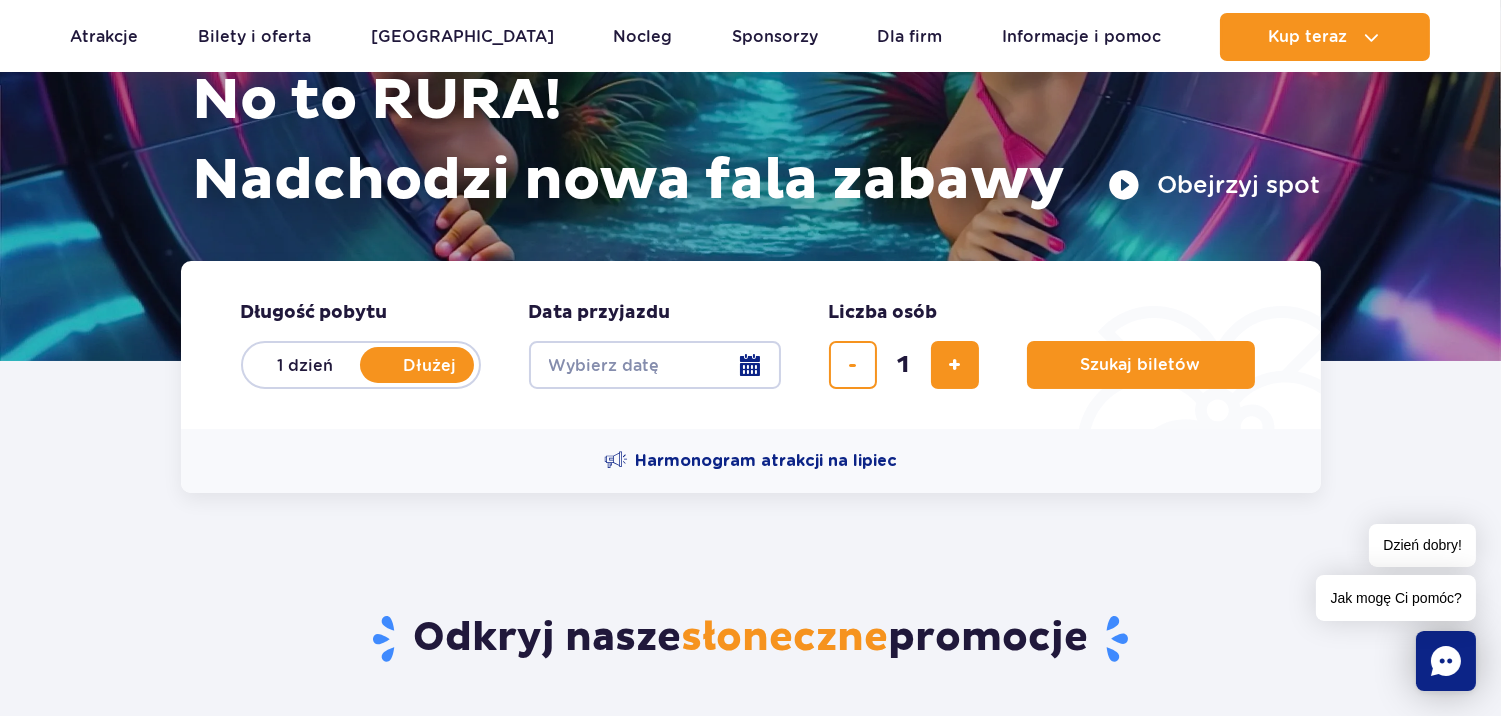 click on "Date from" at bounding box center (655, 365) 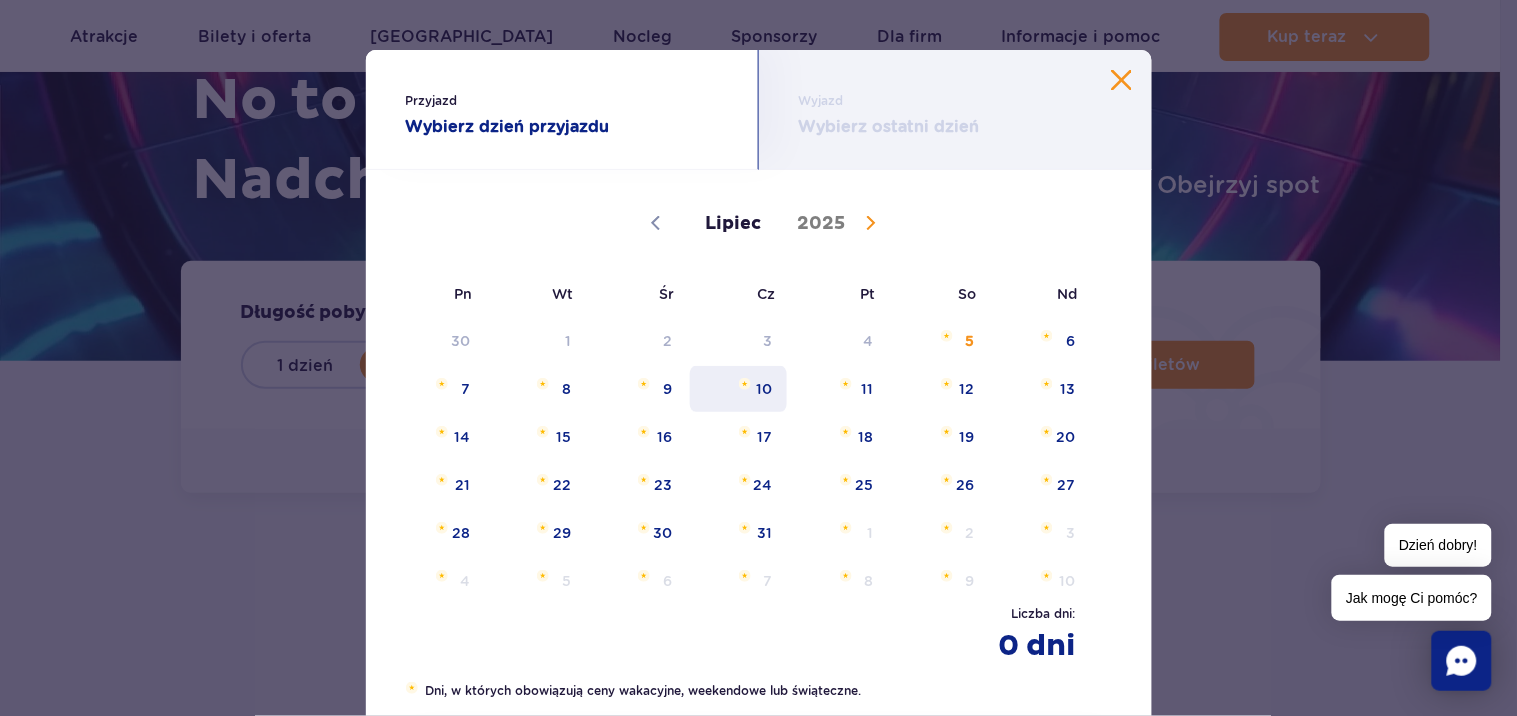 click on "10" at bounding box center [738, 389] 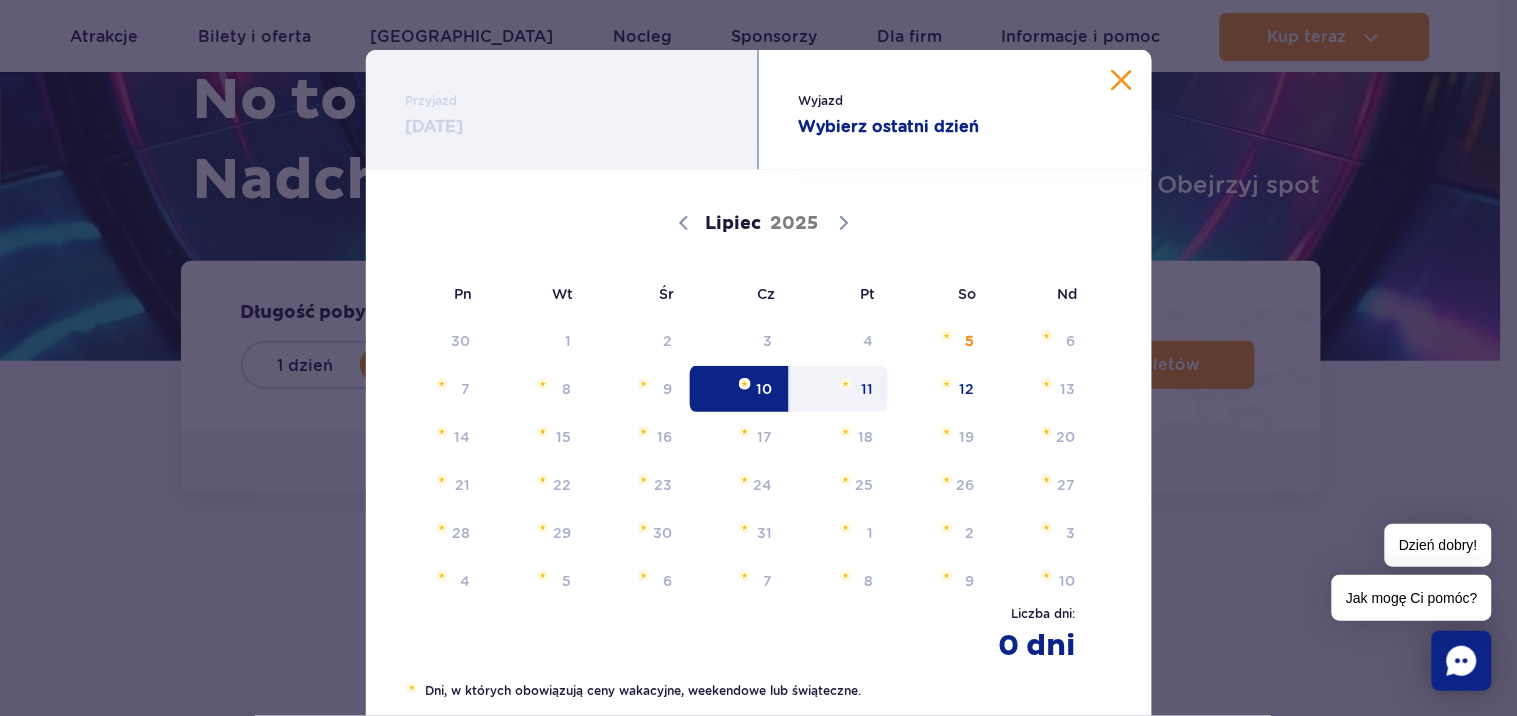 click on "11" at bounding box center [839, 389] 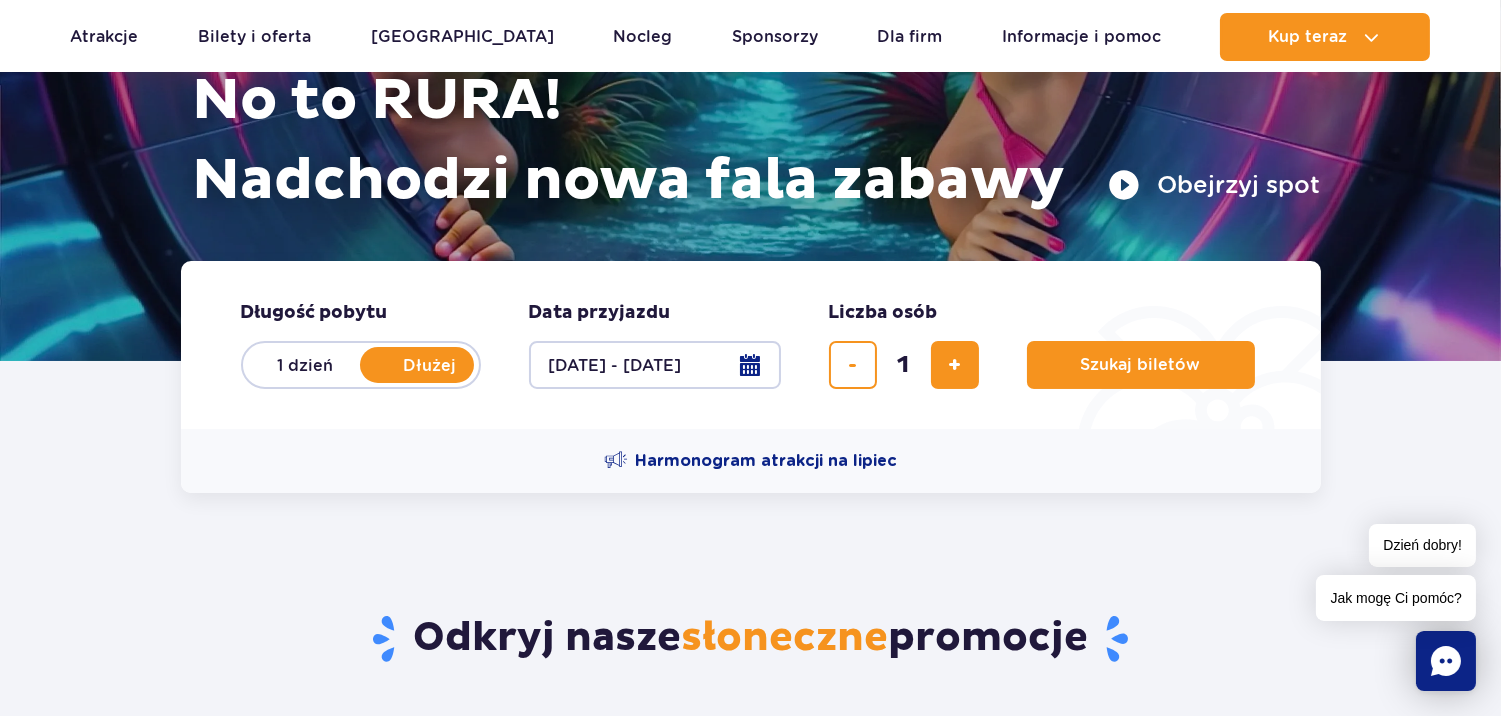 click on "[DATE] - [DATE]" at bounding box center (655, 365) 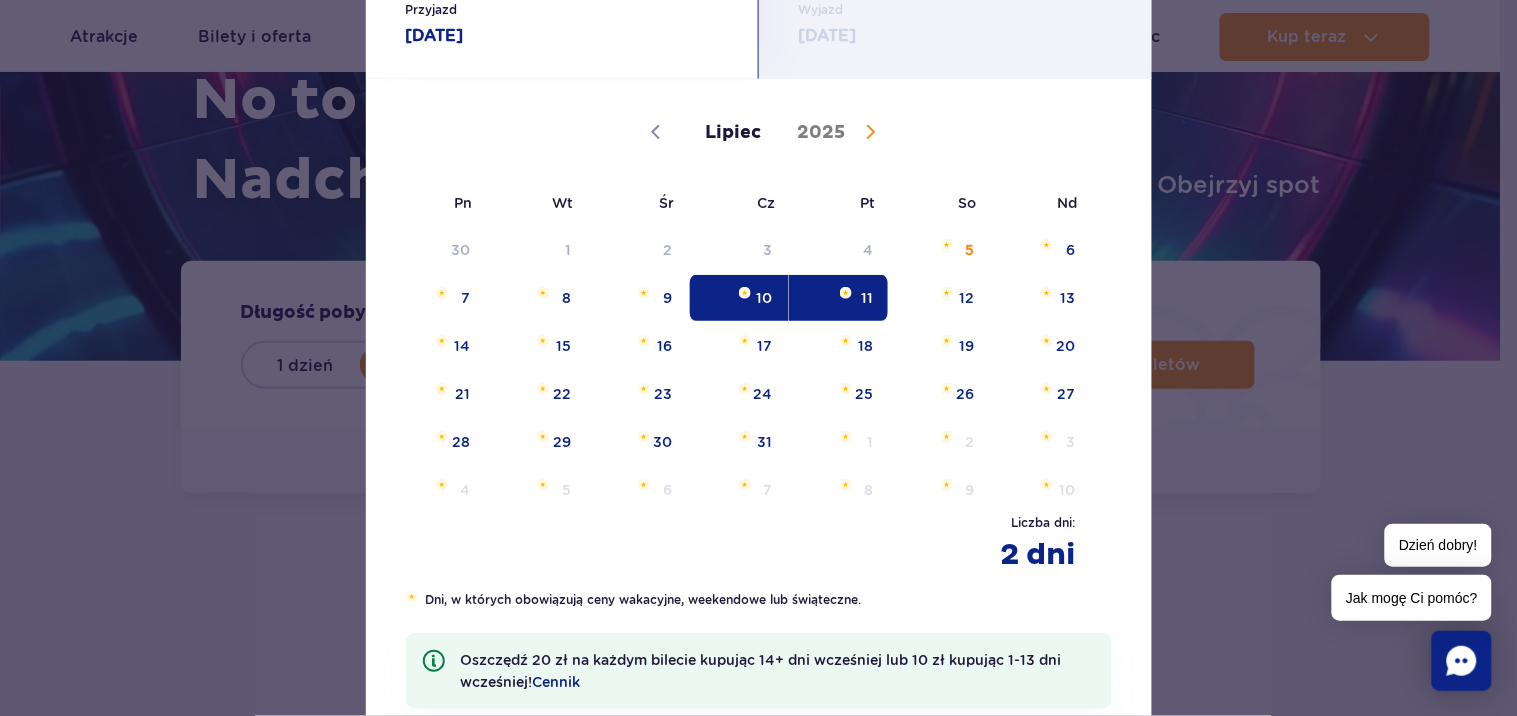 scroll, scrollTop: 74, scrollLeft: 0, axis: vertical 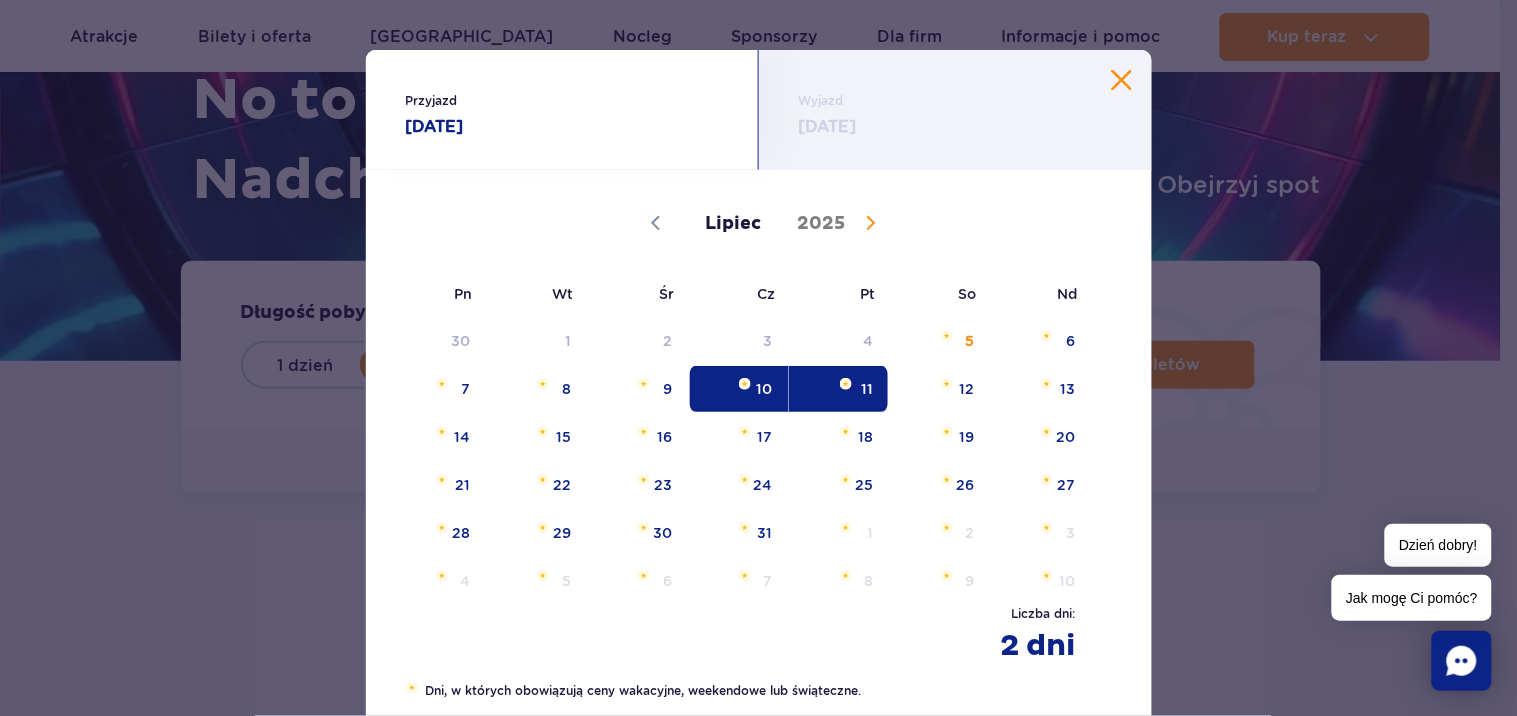 drag, startPoint x: 1112, startPoint y: 95, endPoint x: 1111, endPoint y: 81, distance: 14.035668 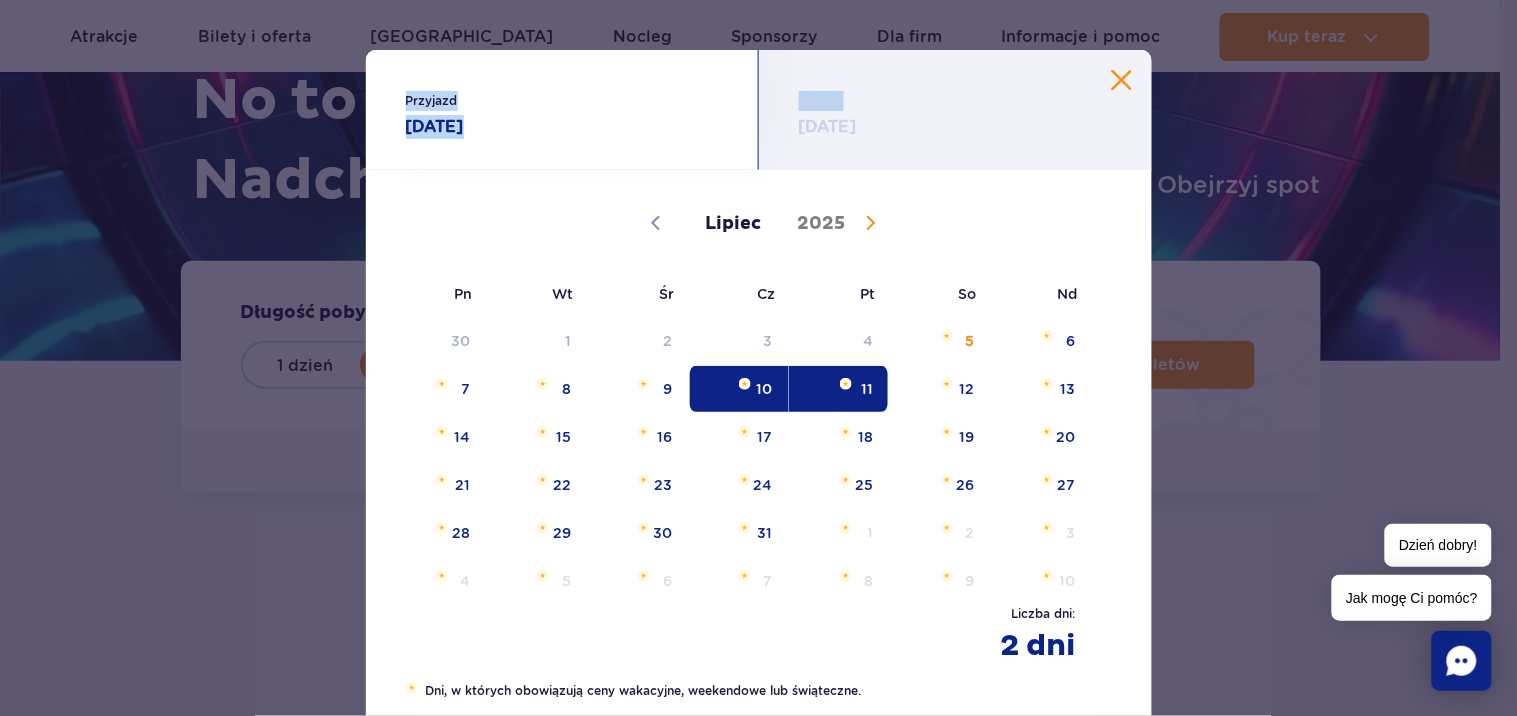 click at bounding box center (1122, 80) 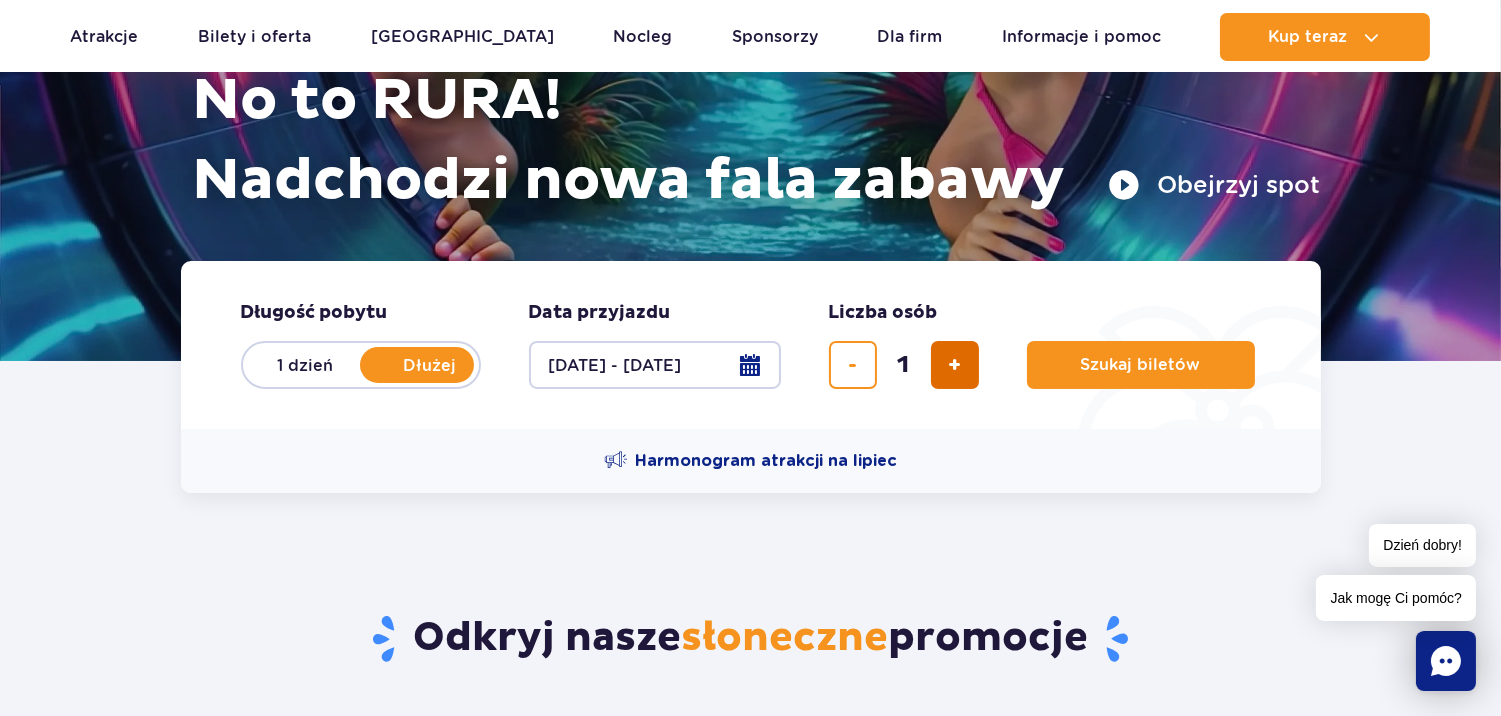 click at bounding box center (954, 365) 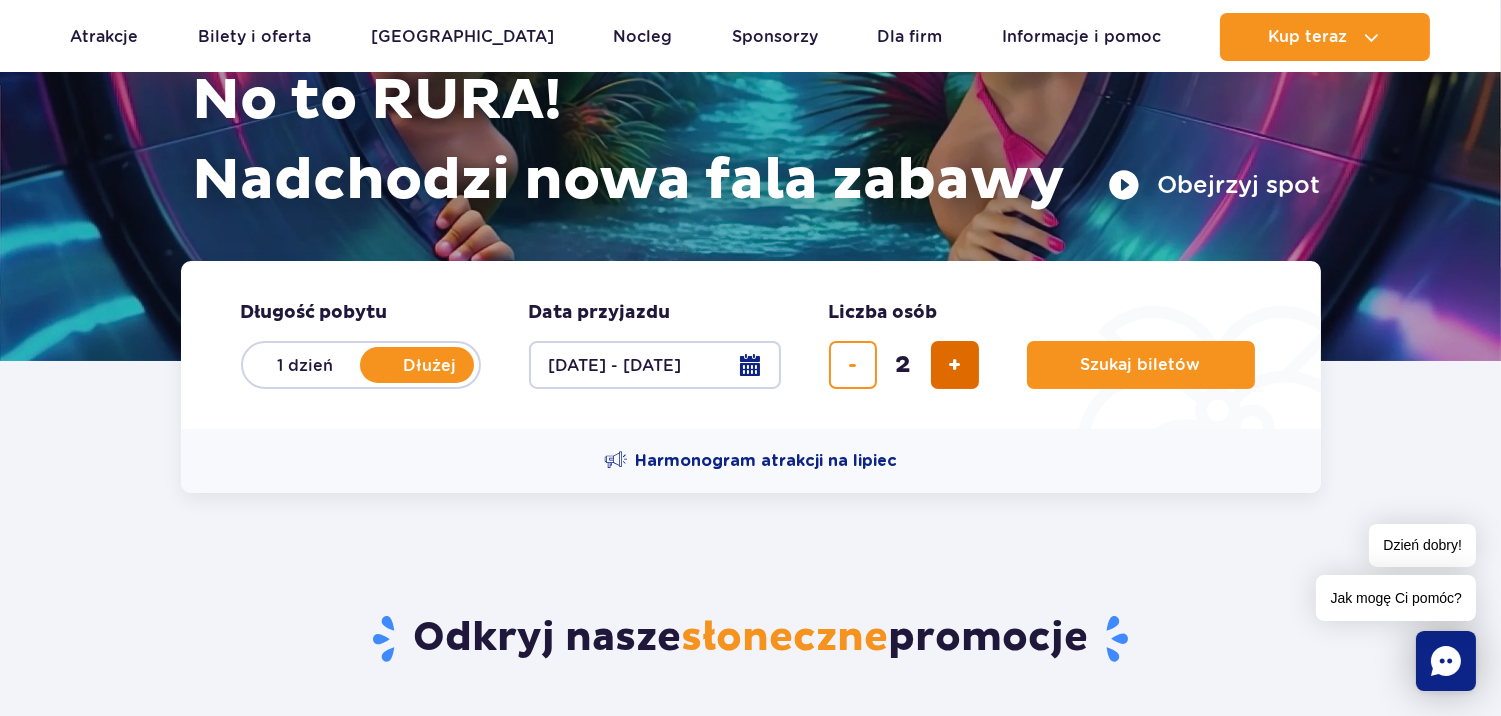 click at bounding box center (954, 365) 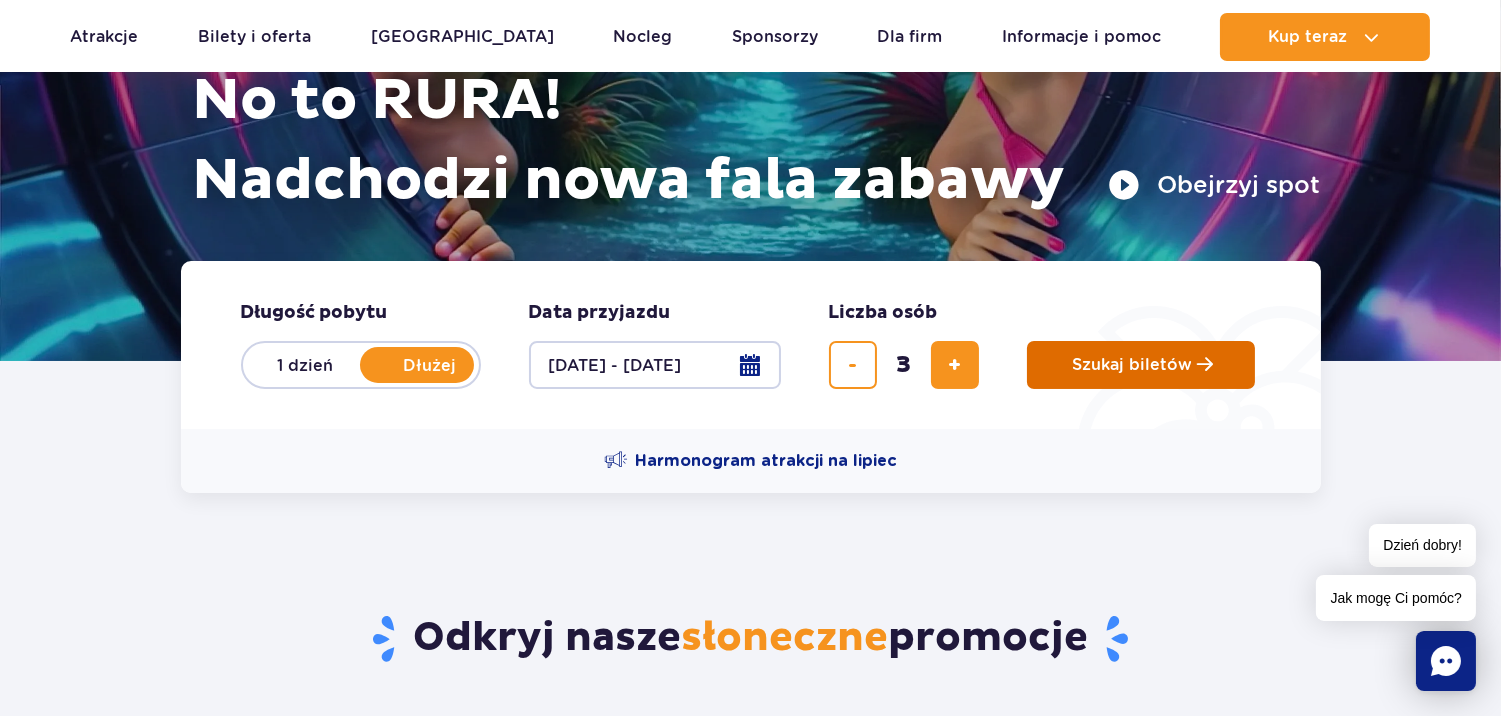 click on "Szukaj biletów" at bounding box center (1133, 365) 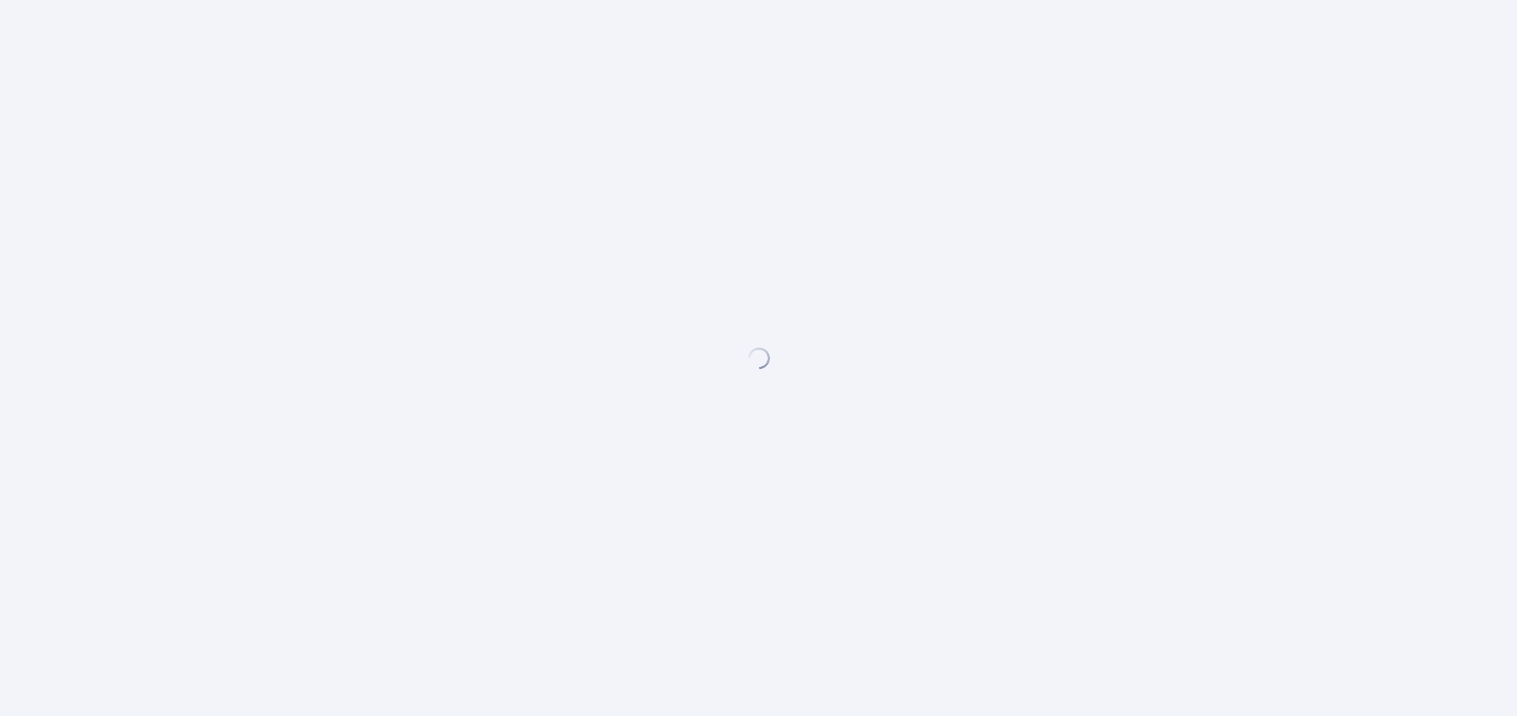 scroll, scrollTop: 0, scrollLeft: 0, axis: both 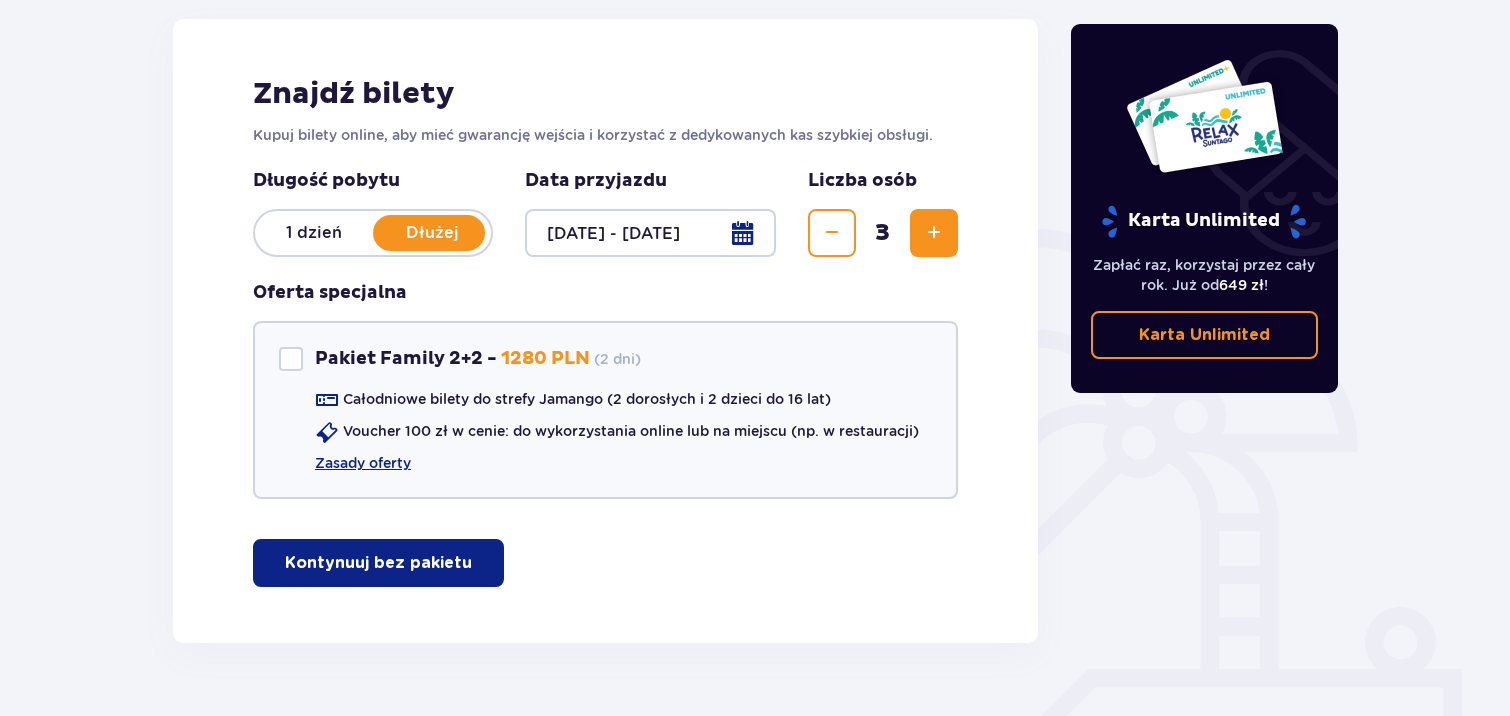click on "Kontynuuj bez pakietu" at bounding box center (378, 563) 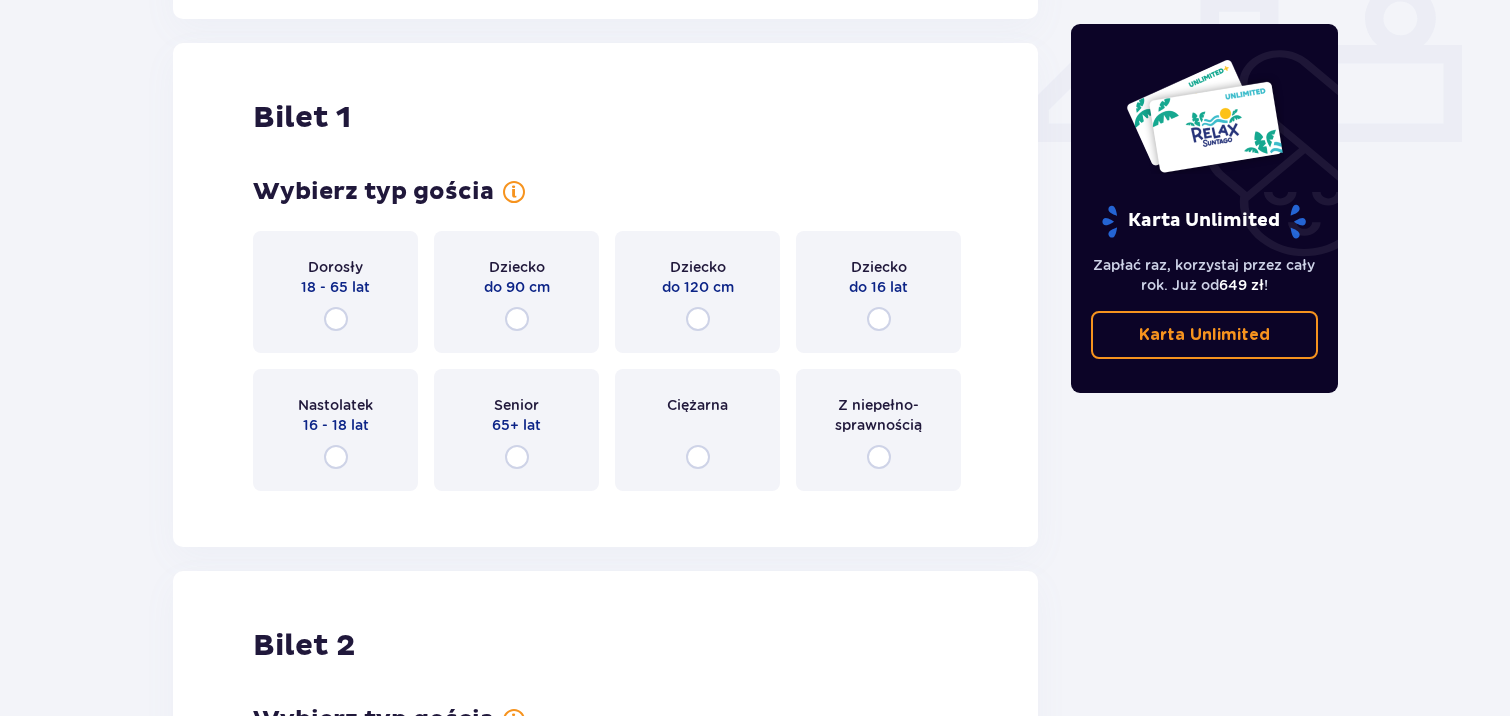 scroll, scrollTop: 907, scrollLeft: 0, axis: vertical 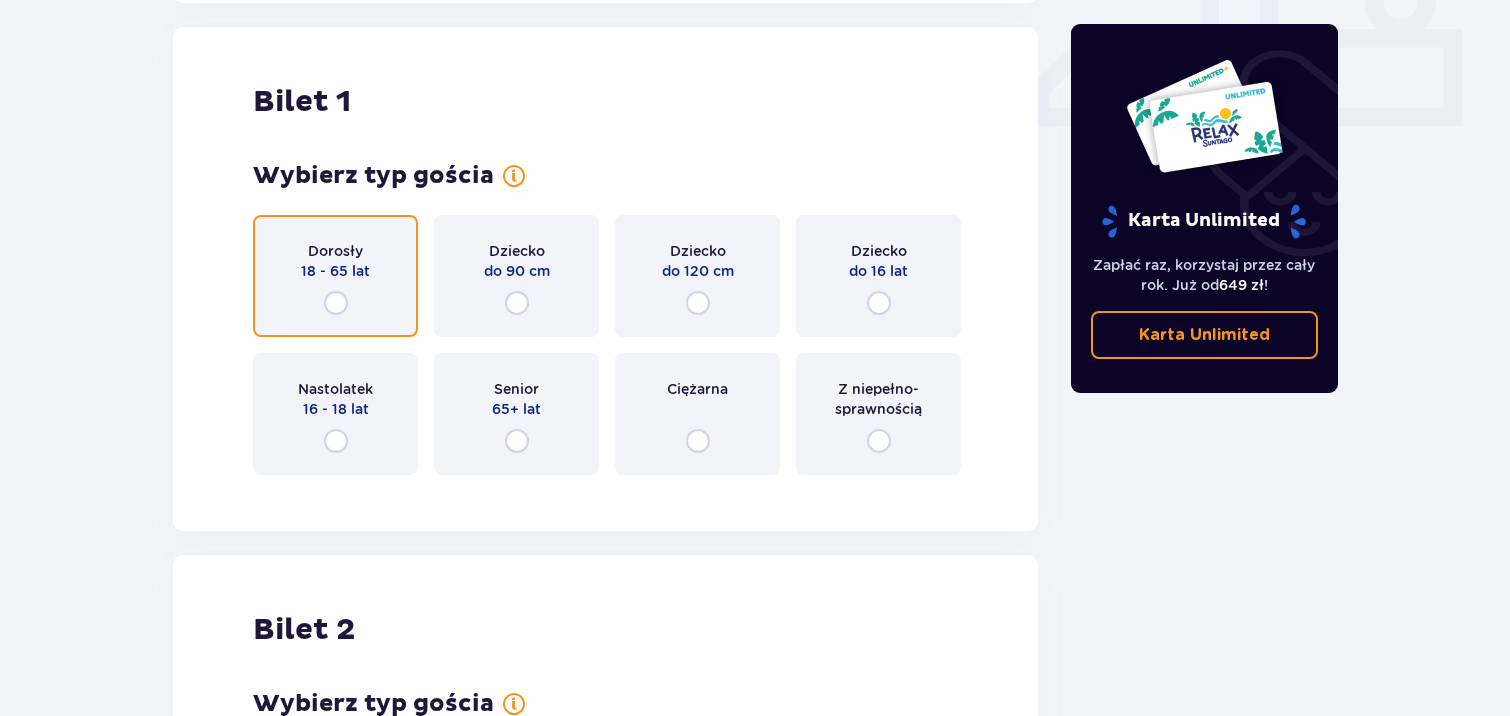 click at bounding box center (336, 303) 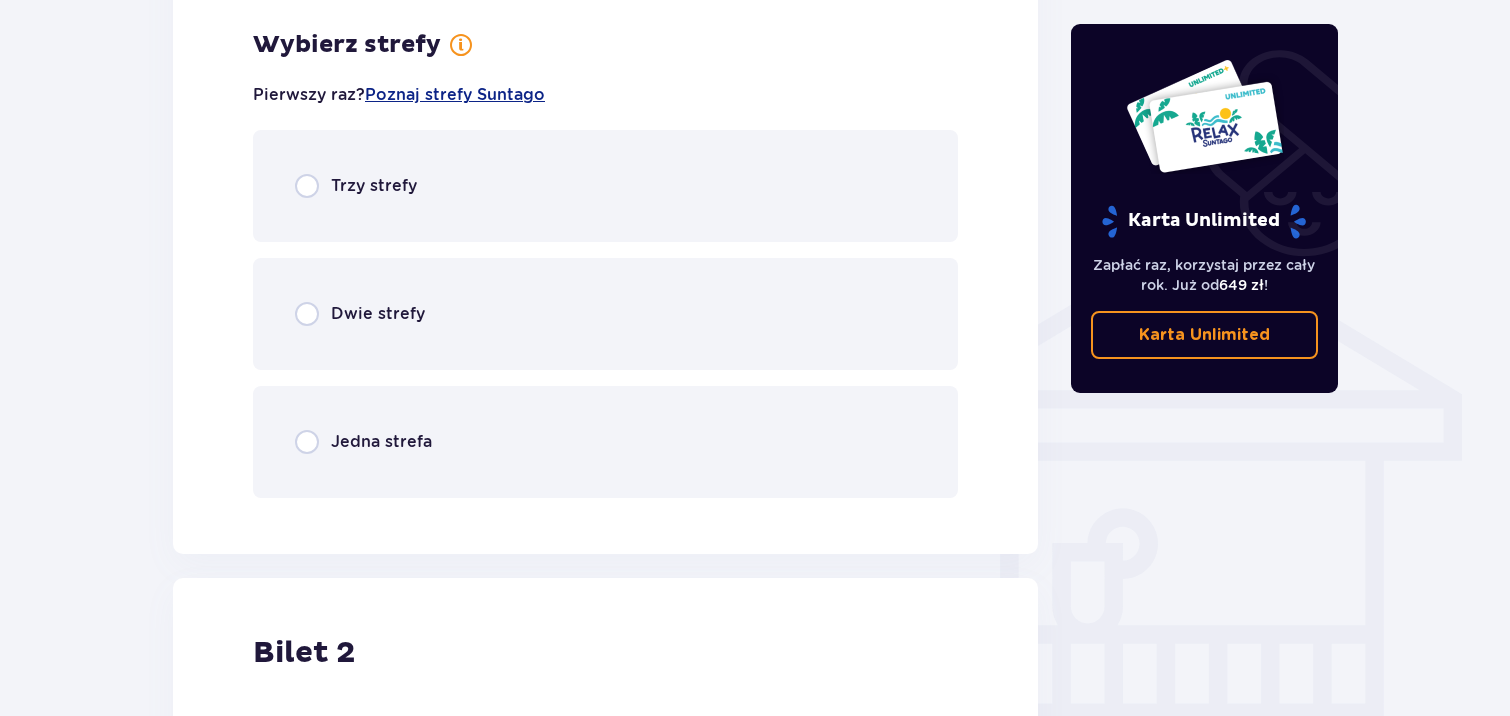 scroll, scrollTop: 1395, scrollLeft: 0, axis: vertical 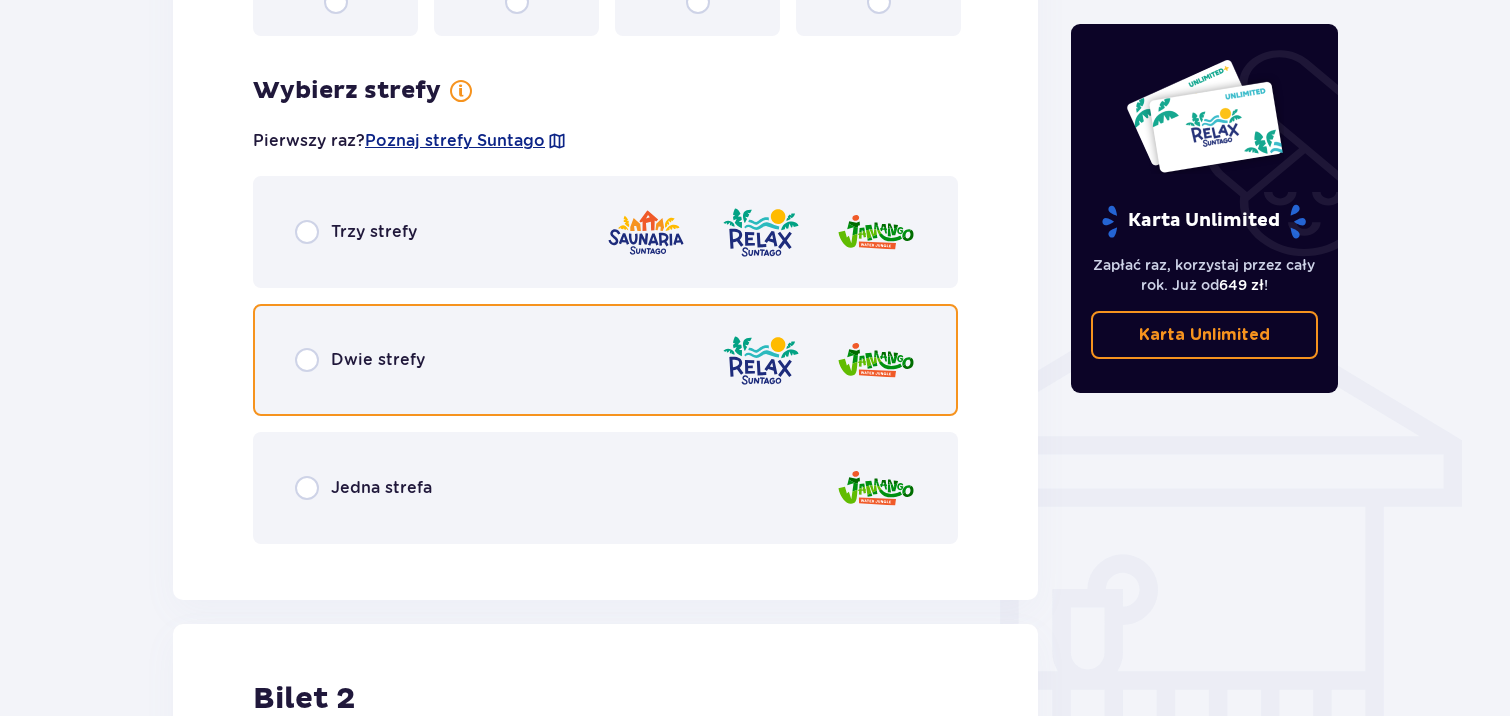 click at bounding box center (307, 360) 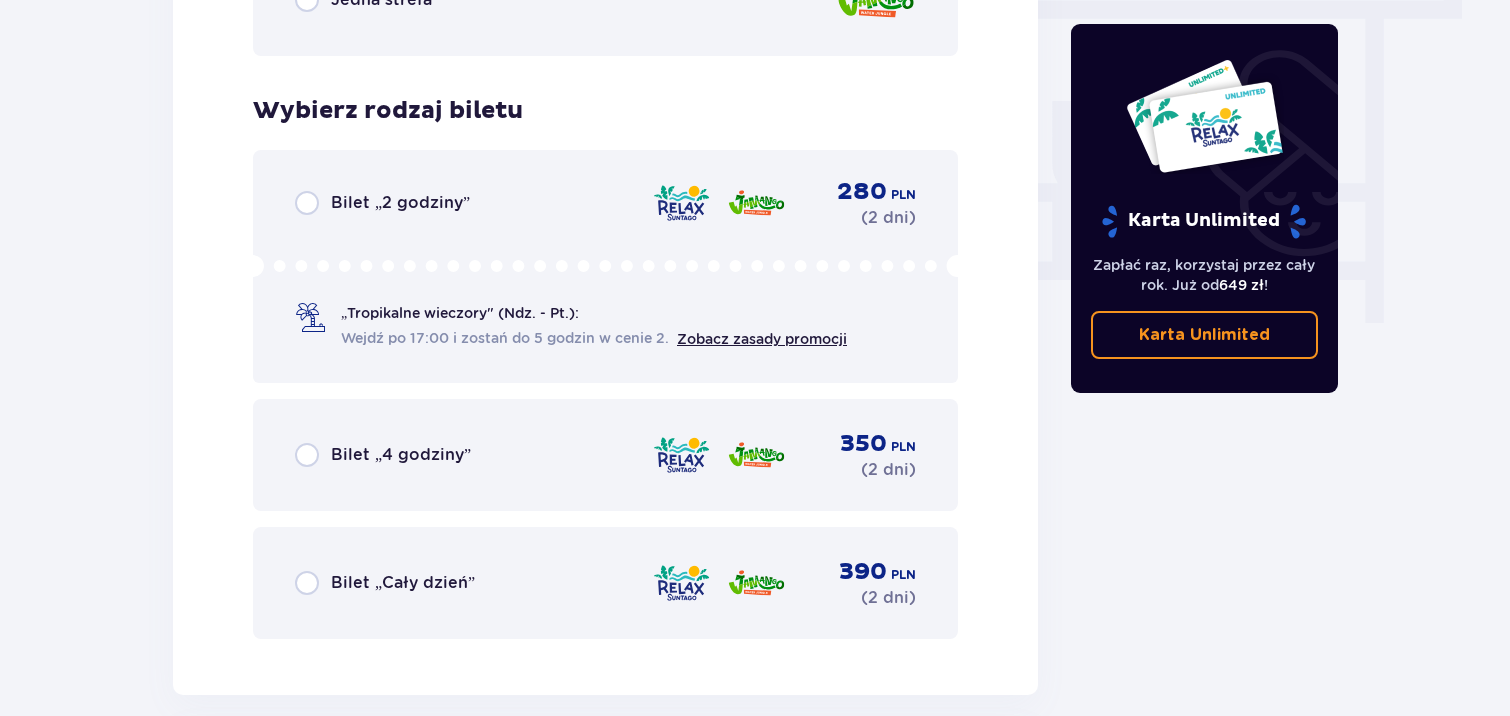 scroll, scrollTop: 1904, scrollLeft: 0, axis: vertical 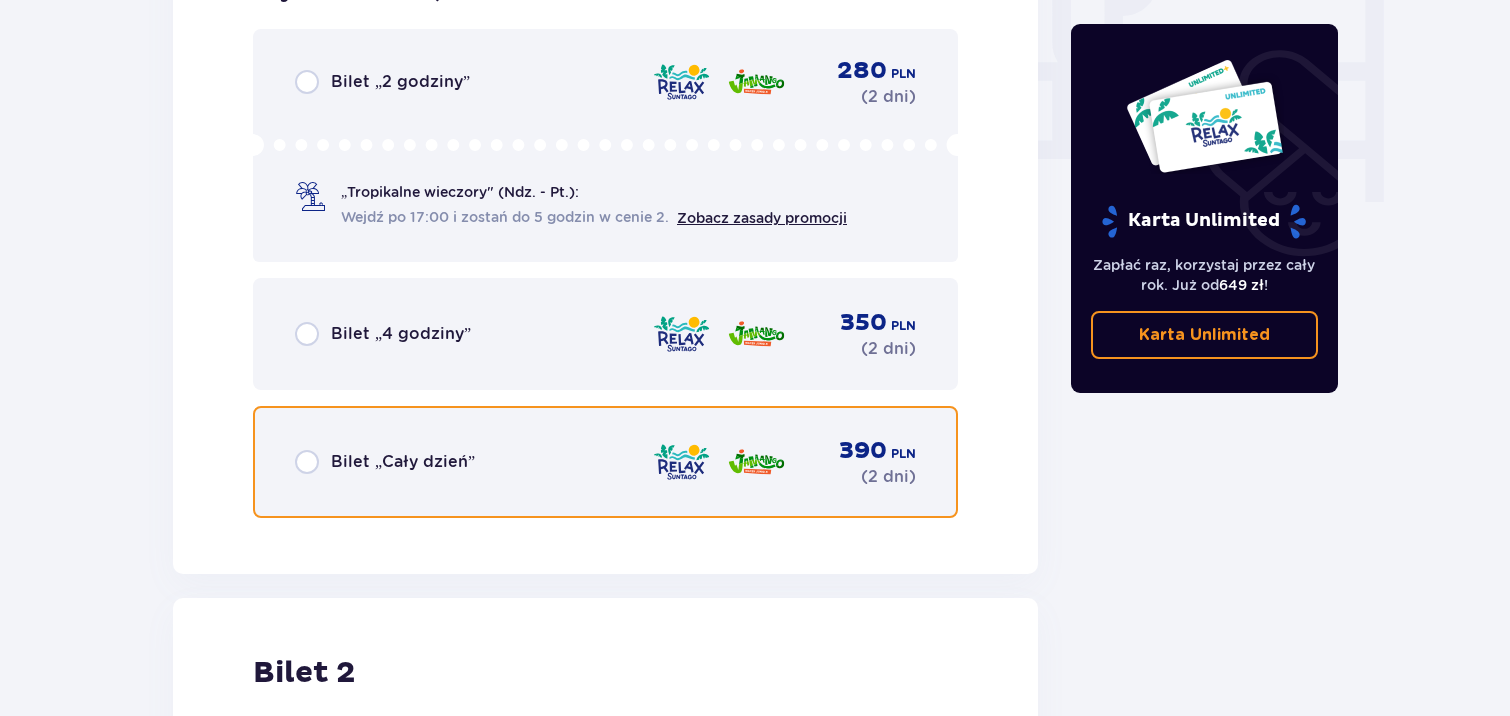 click at bounding box center (307, 462) 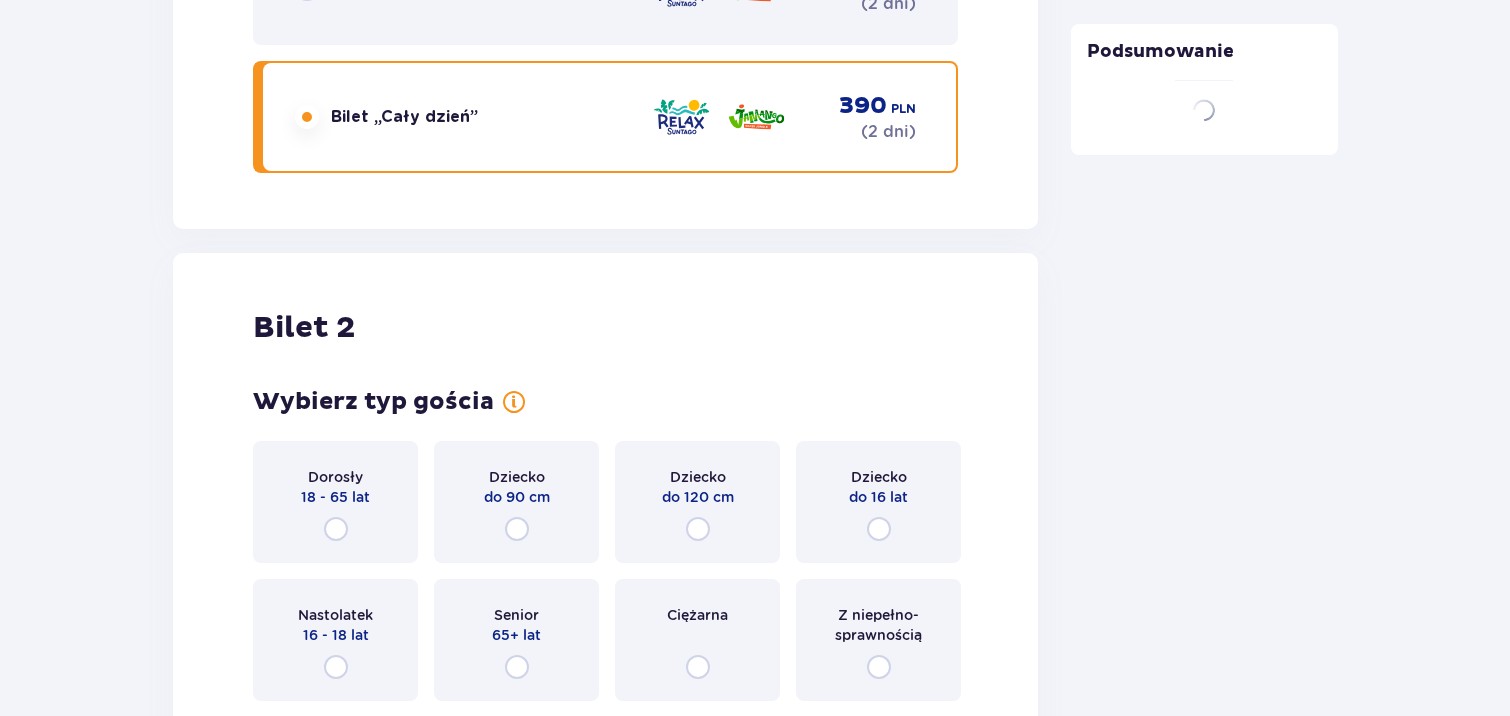 scroll, scrollTop: 2525, scrollLeft: 0, axis: vertical 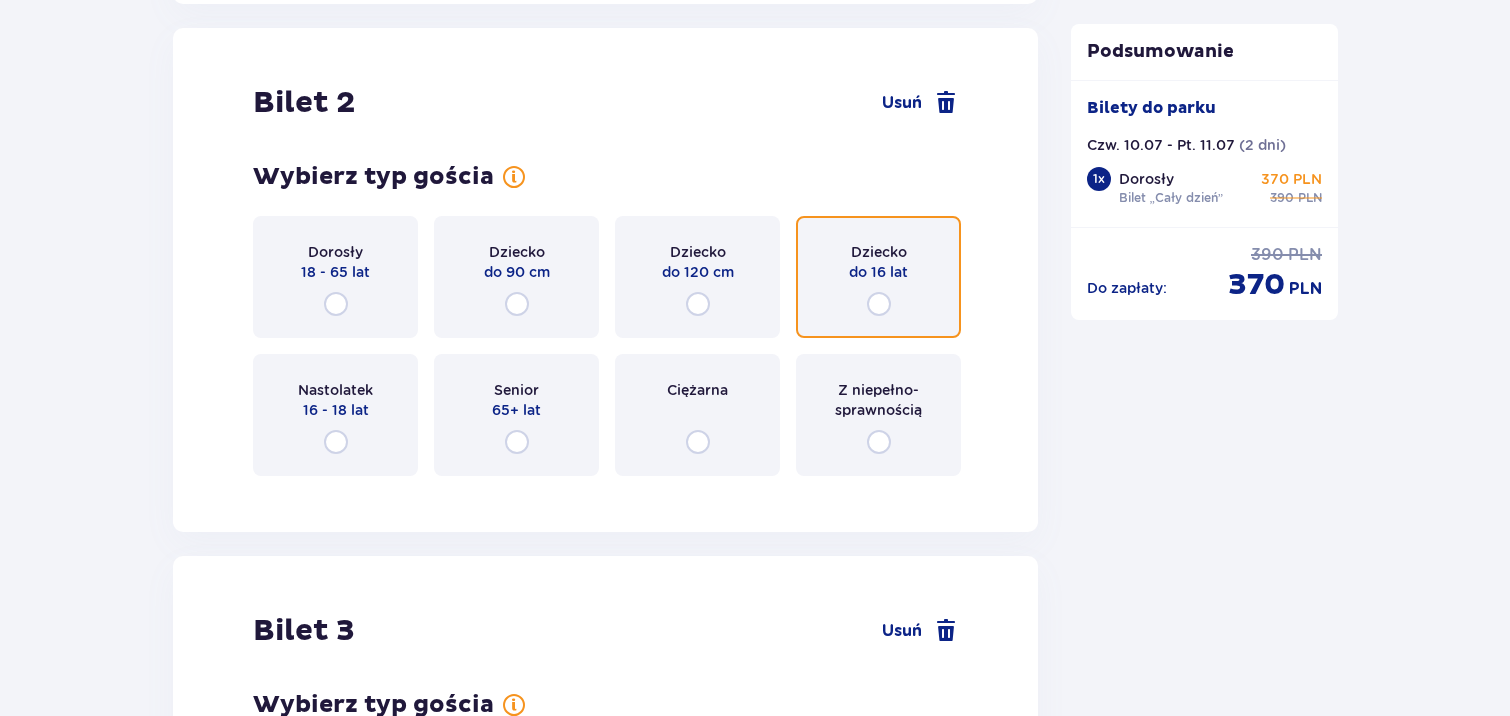 click at bounding box center (879, 304) 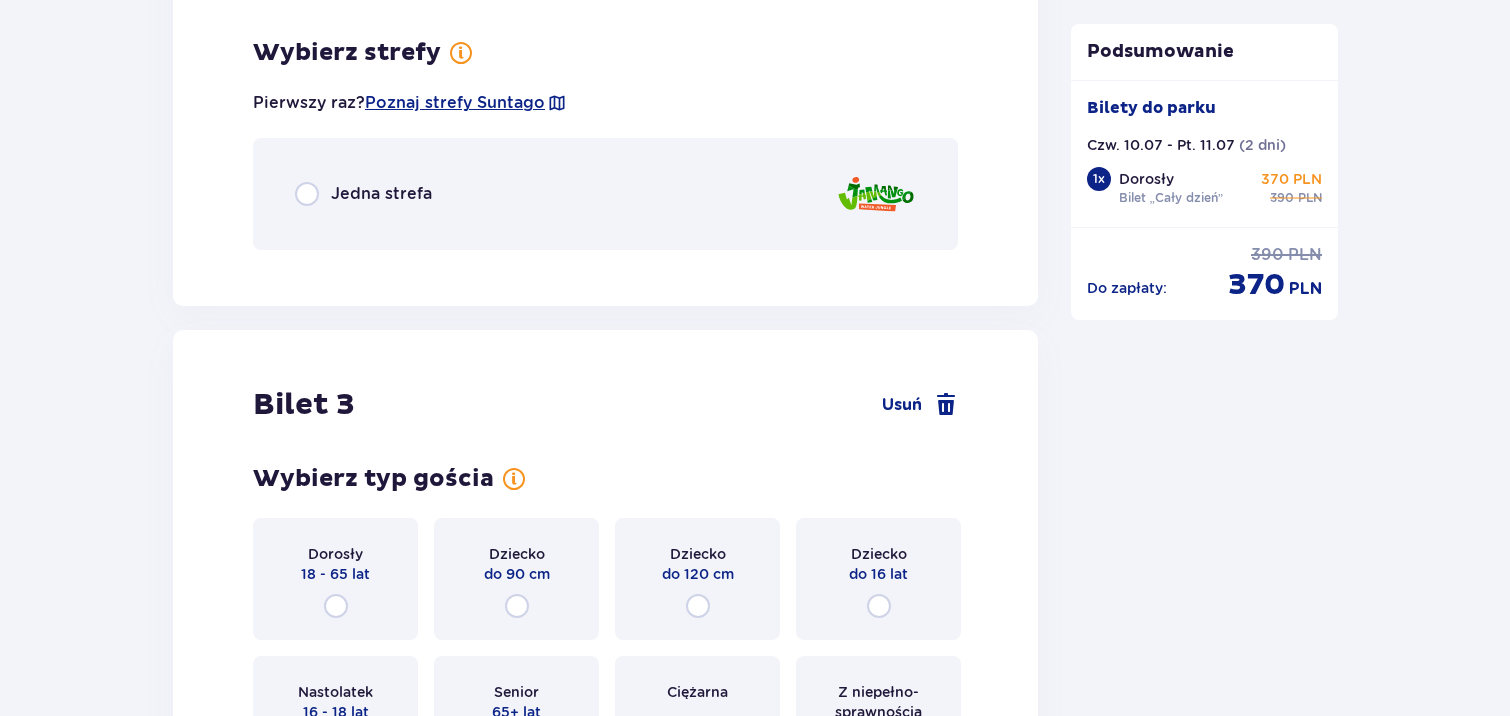 scroll, scrollTop: 3013, scrollLeft: 0, axis: vertical 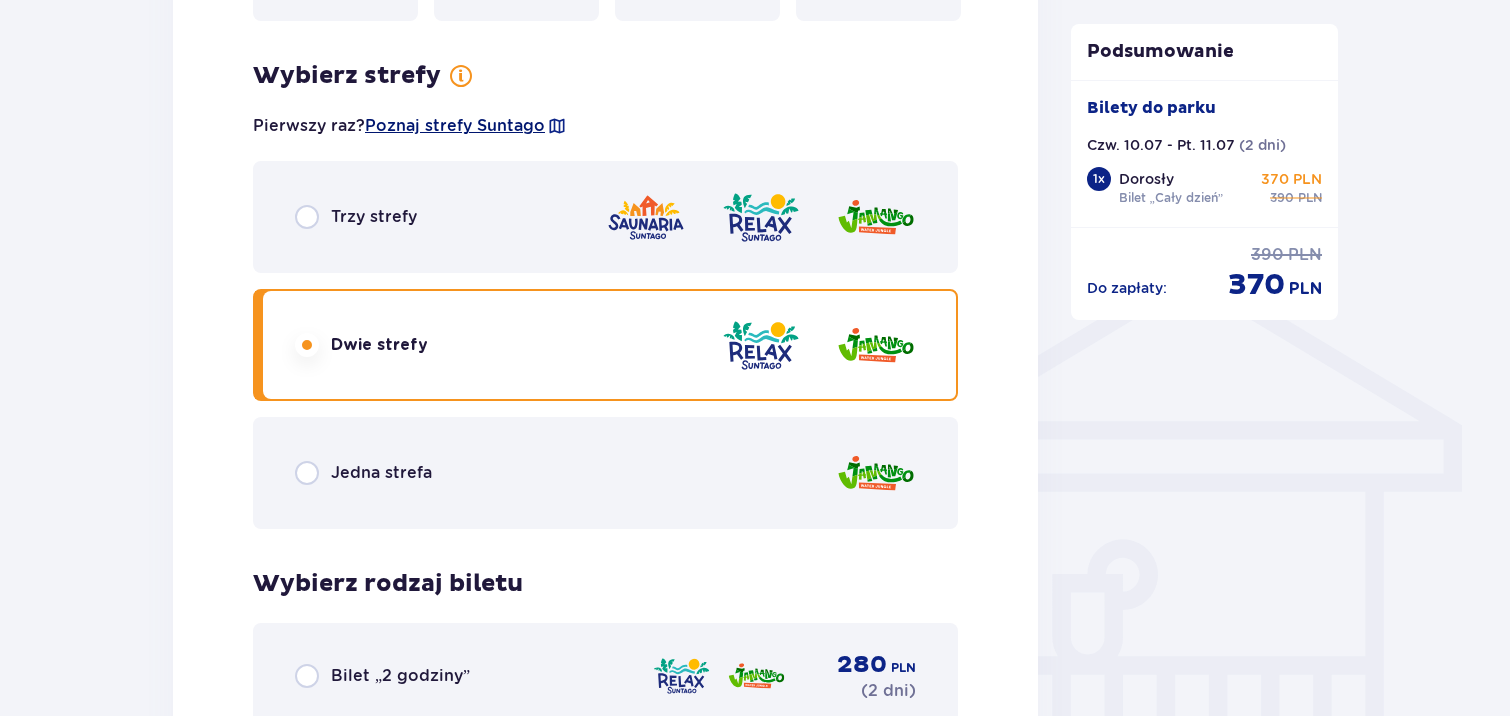 click on "Poznaj strefy Suntago" at bounding box center [455, 126] 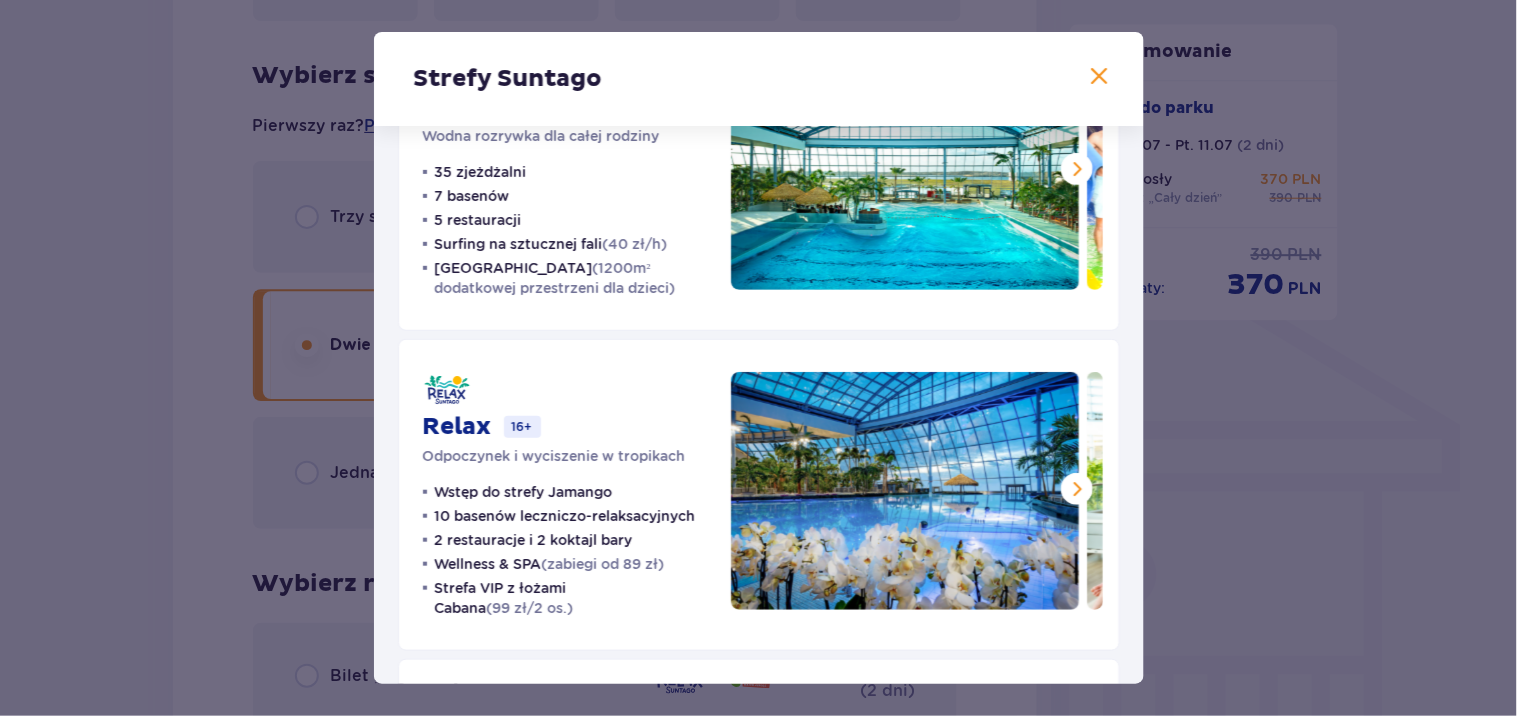 scroll, scrollTop: 134, scrollLeft: 0, axis: vertical 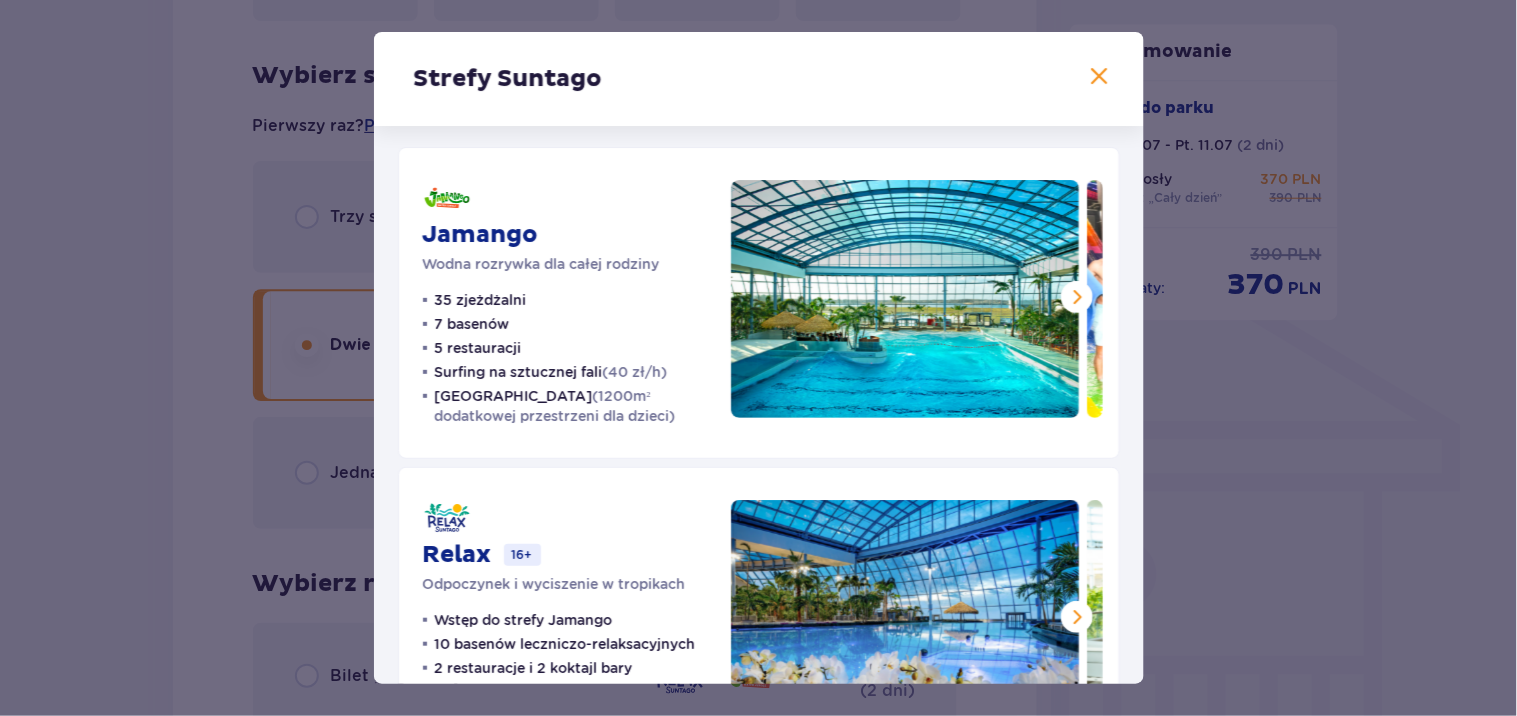 click at bounding box center (1077, 297) 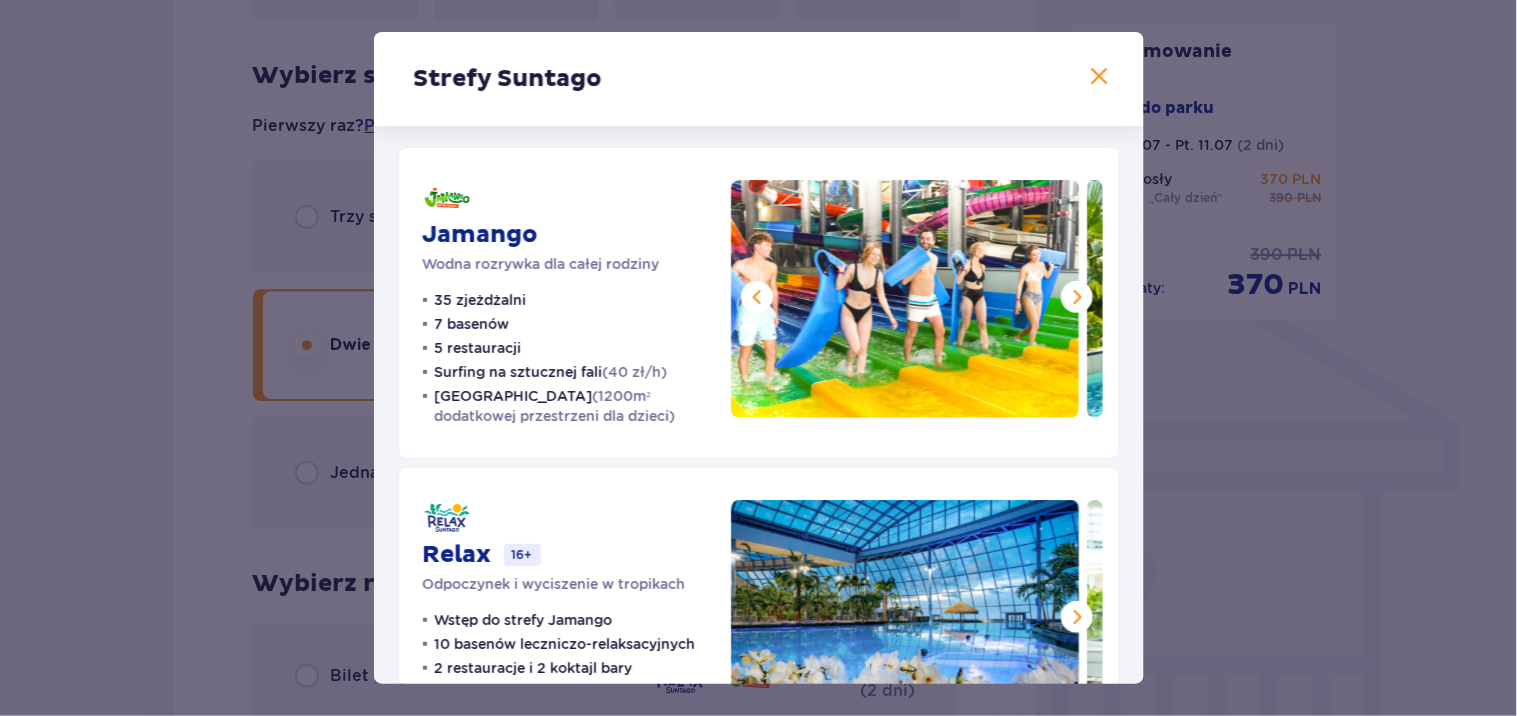 click at bounding box center [1077, 297] 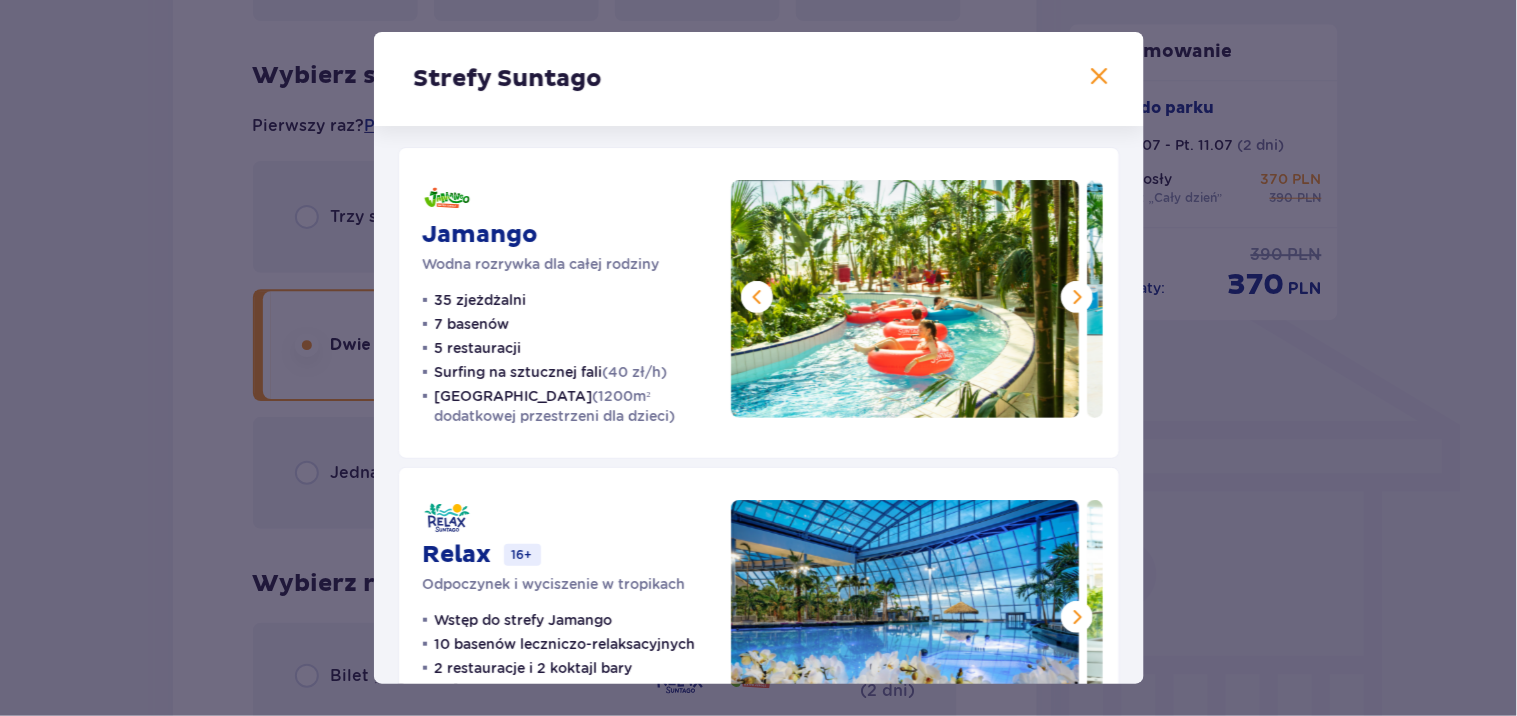 click at bounding box center (1077, 297) 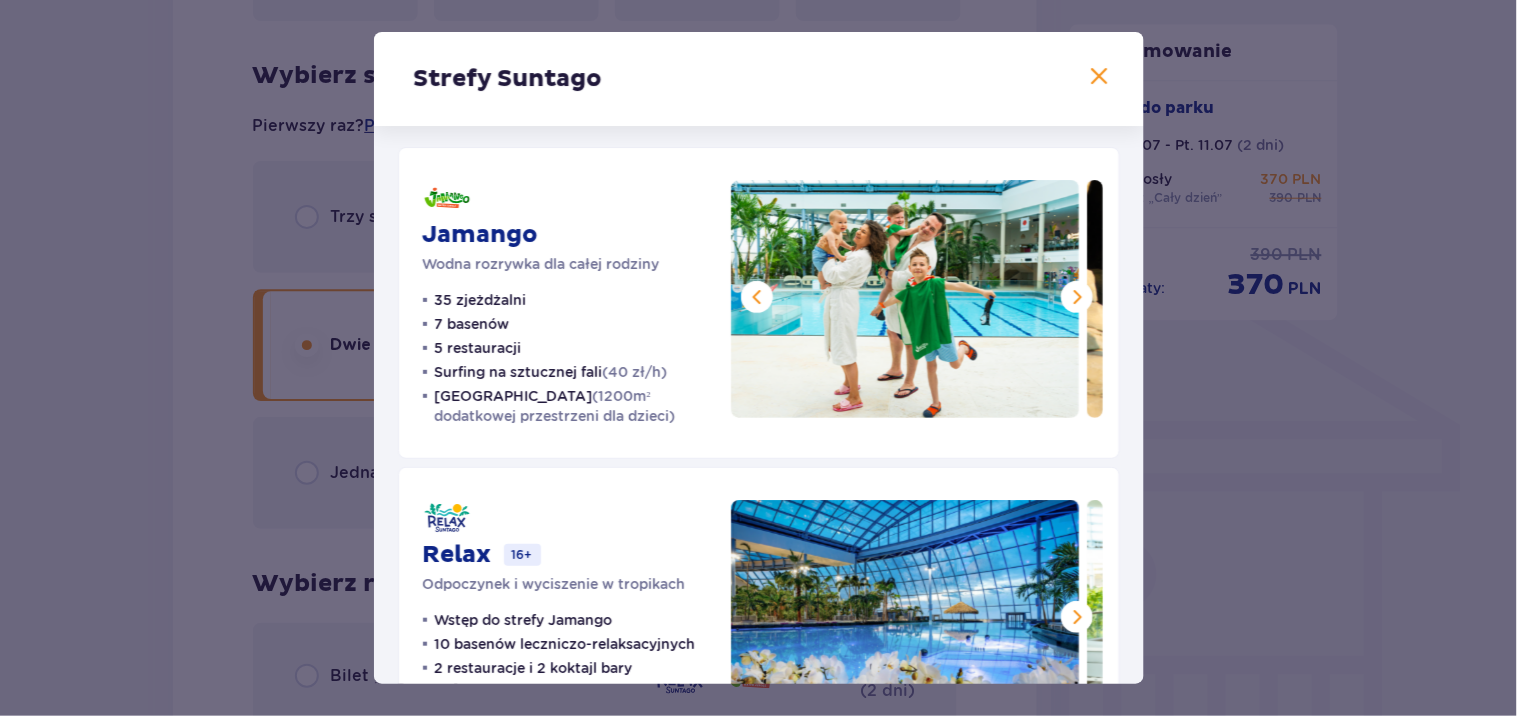 click at bounding box center (1077, 297) 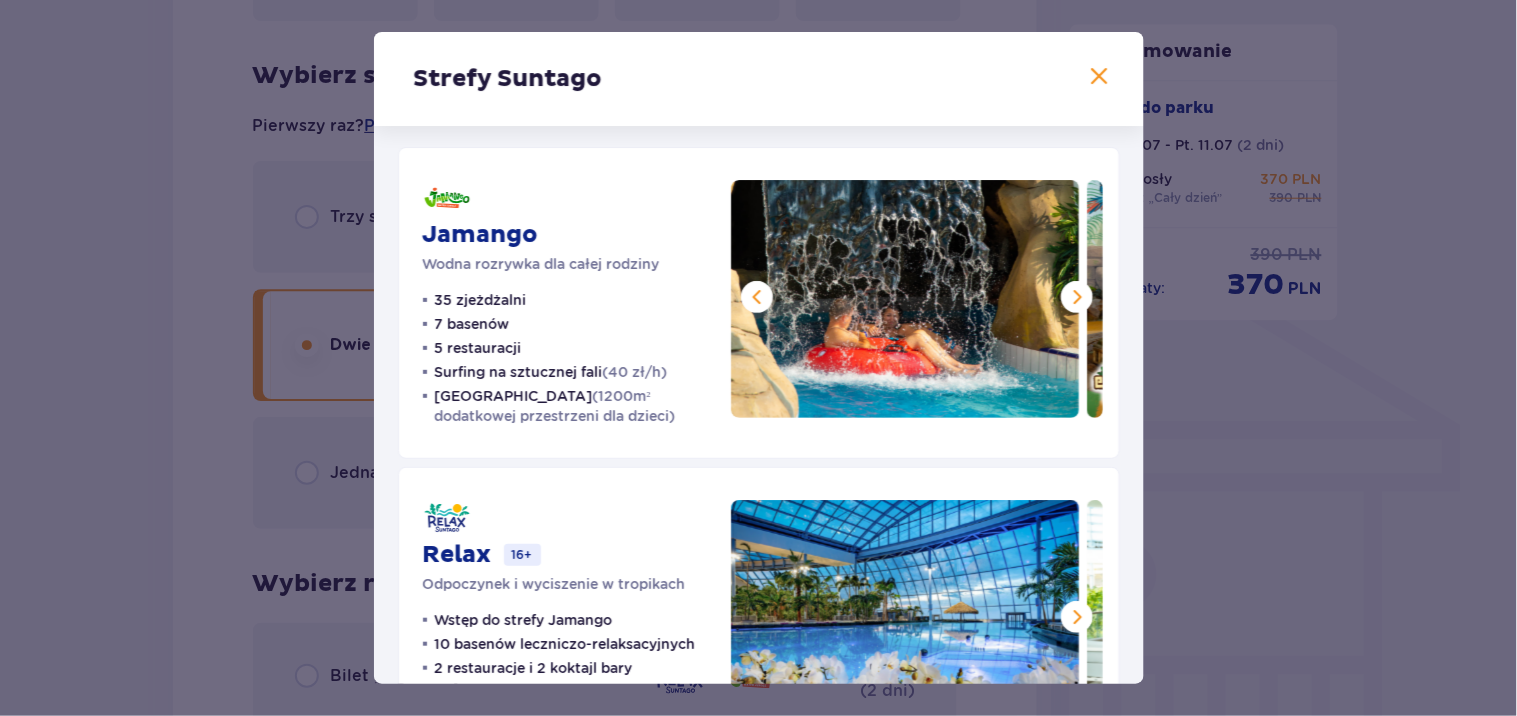 click at bounding box center (1077, 297) 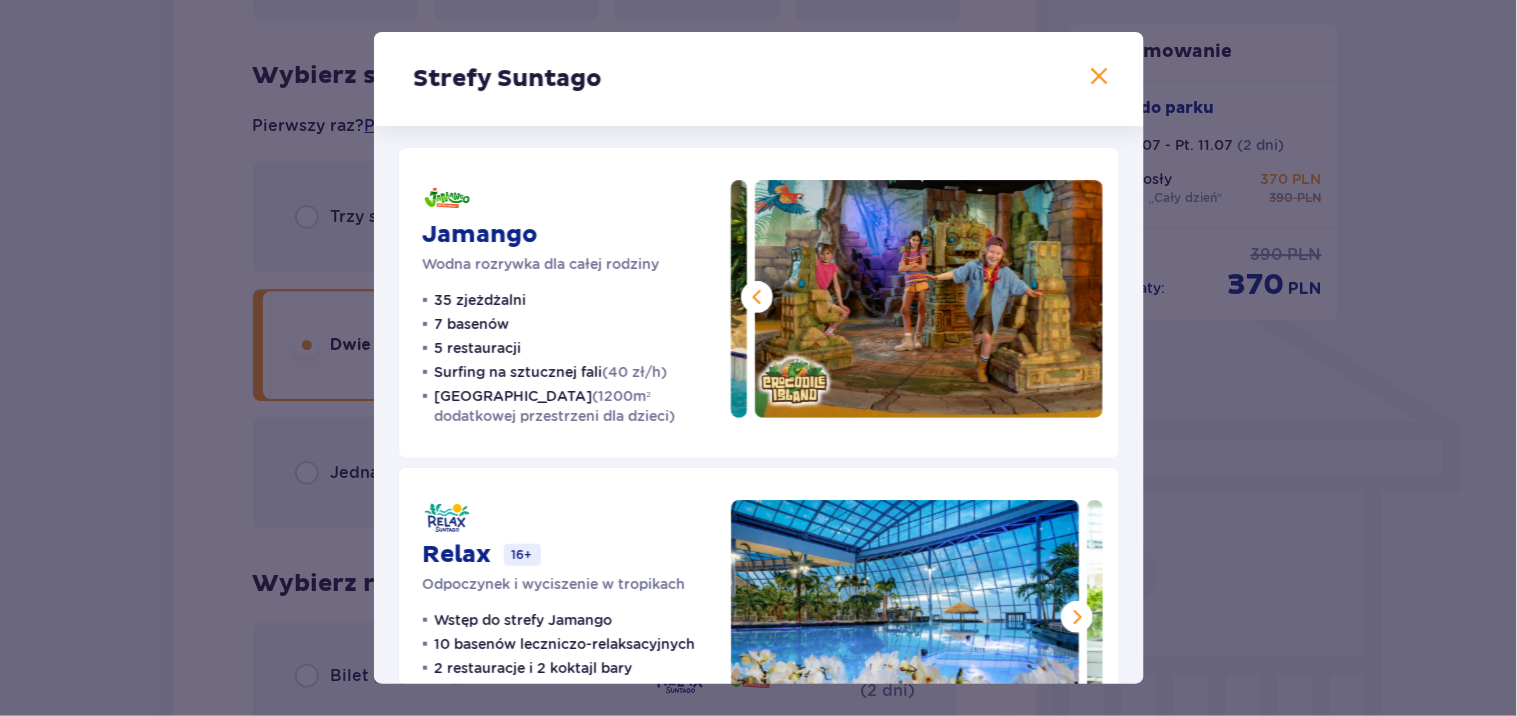 click at bounding box center (929, 299) 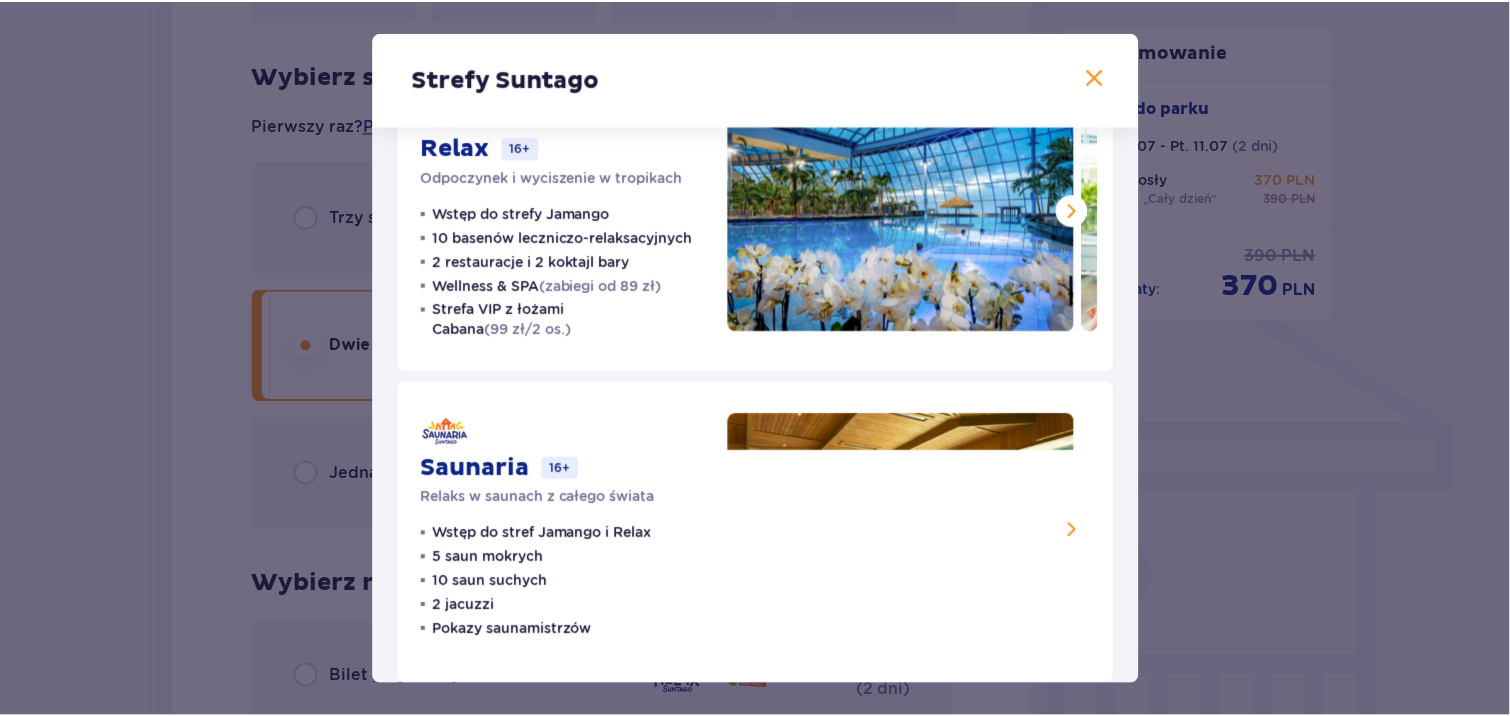 scroll, scrollTop: 434, scrollLeft: 0, axis: vertical 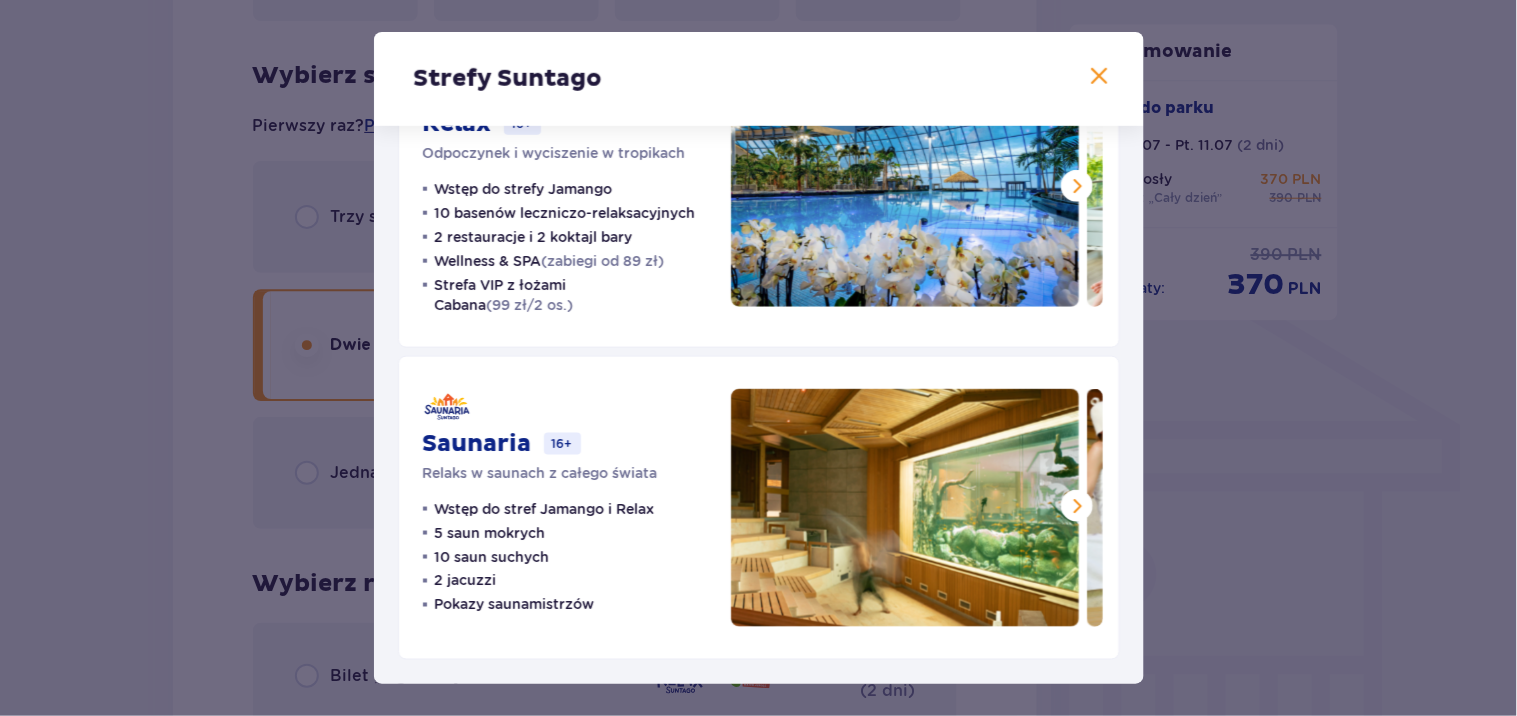 click at bounding box center [1100, 76] 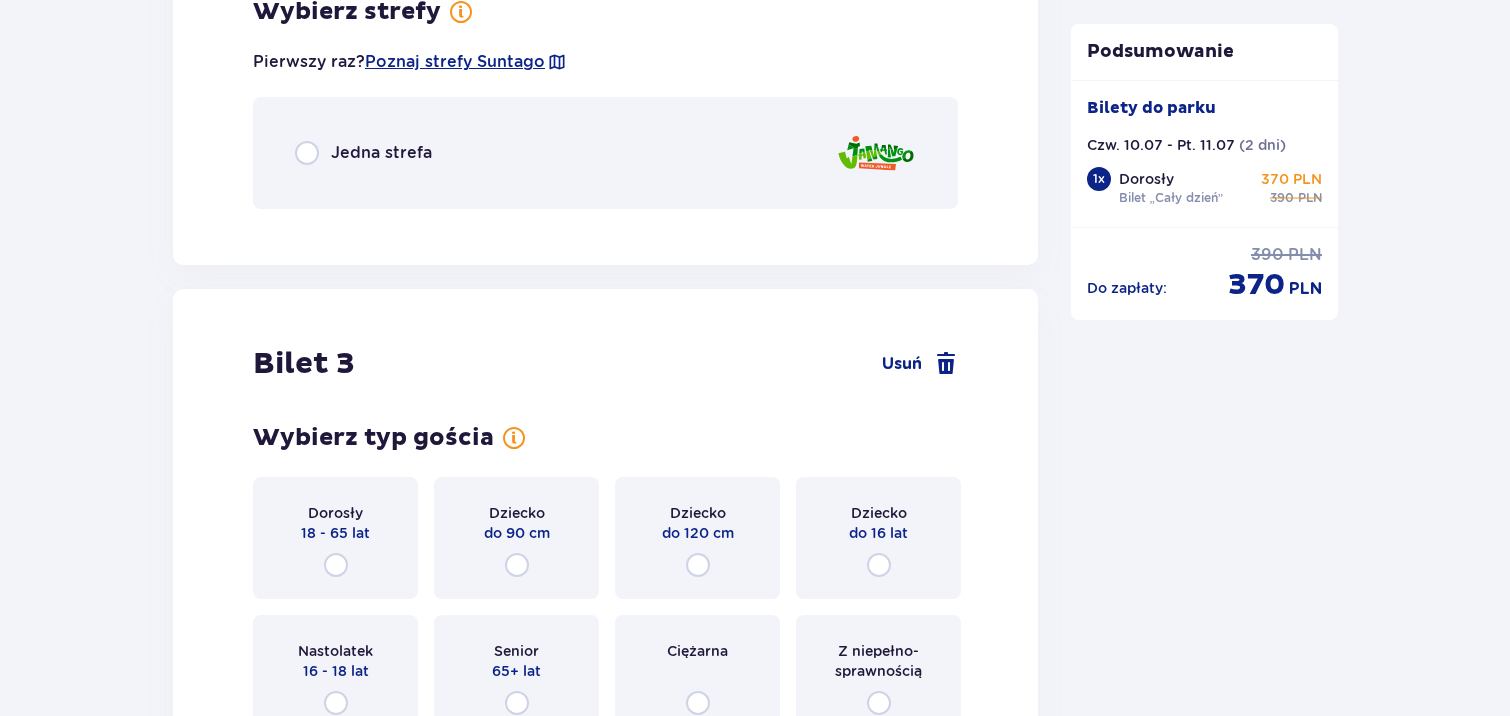 scroll, scrollTop: 2691, scrollLeft: 0, axis: vertical 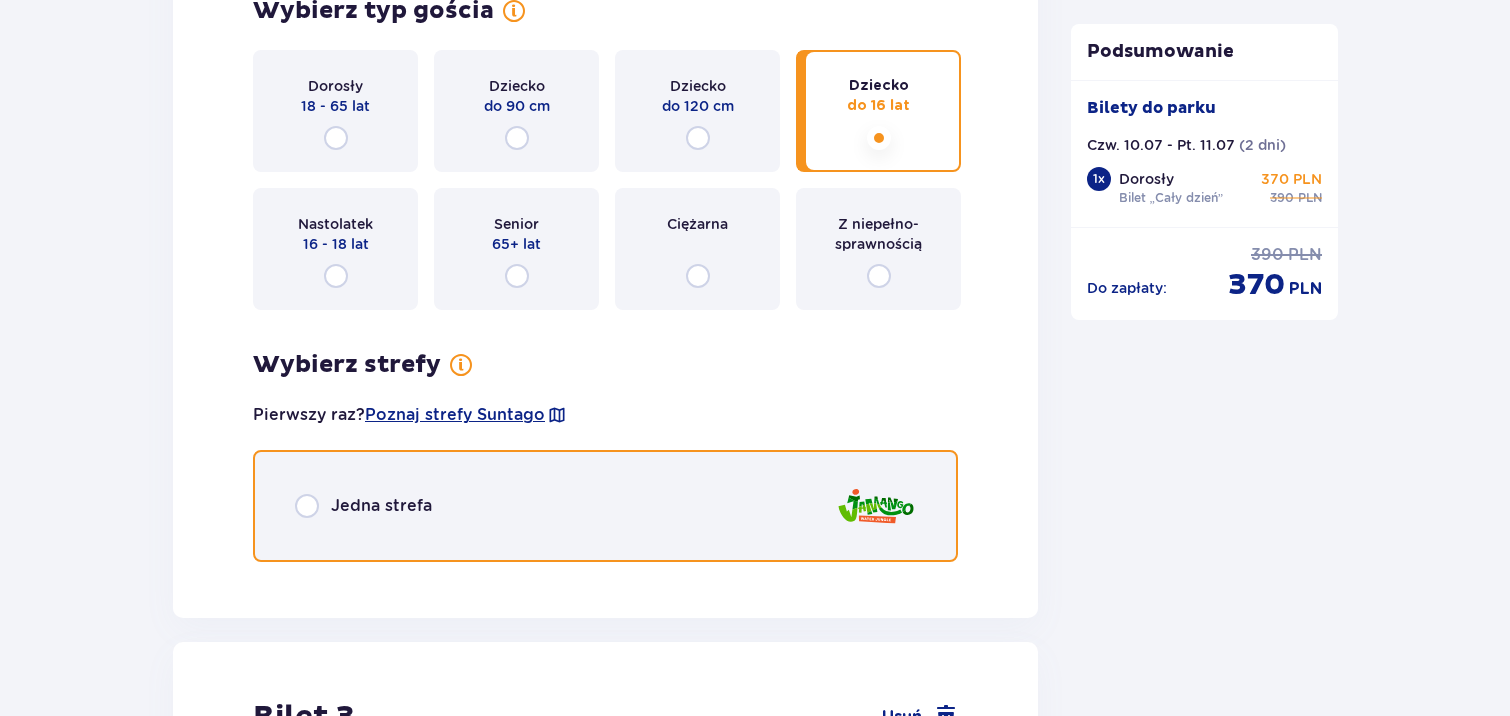 click at bounding box center (307, 506) 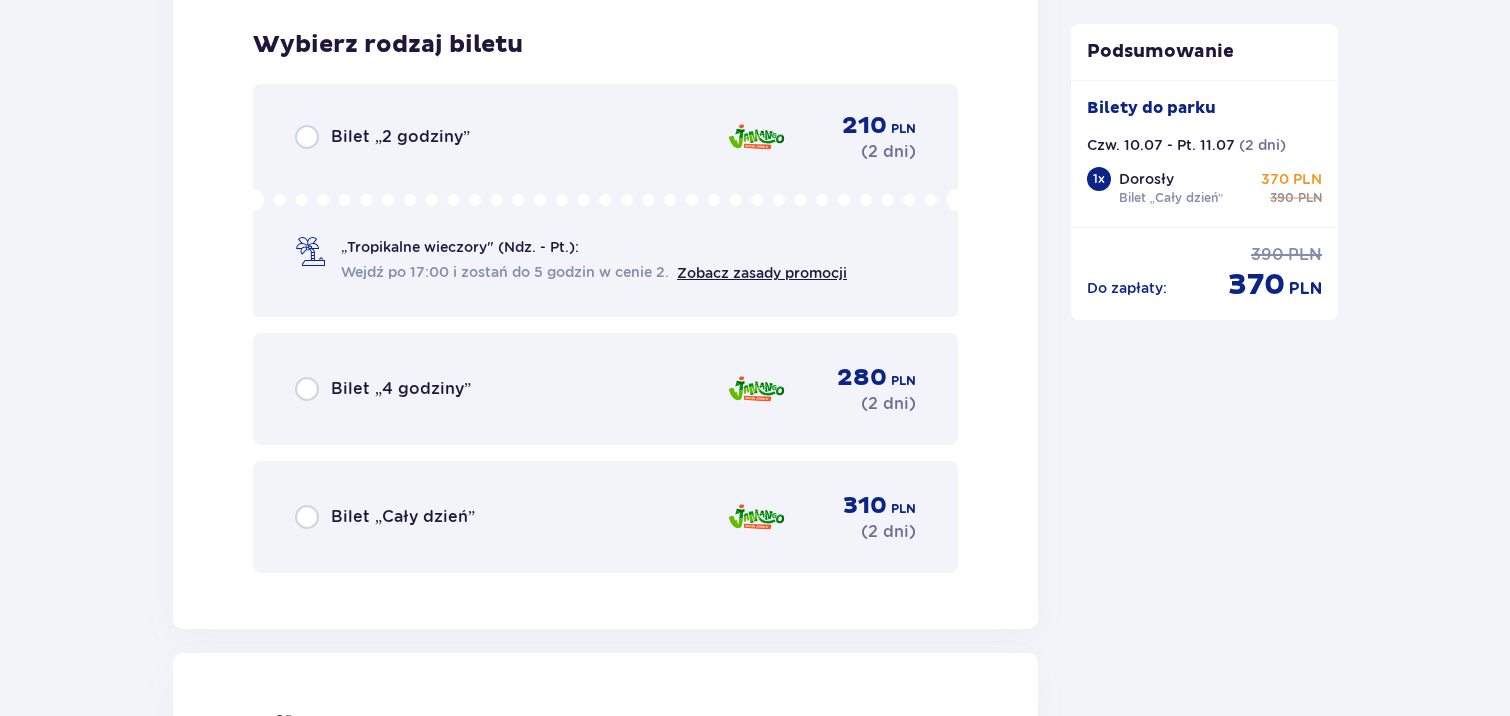 scroll, scrollTop: 3265, scrollLeft: 0, axis: vertical 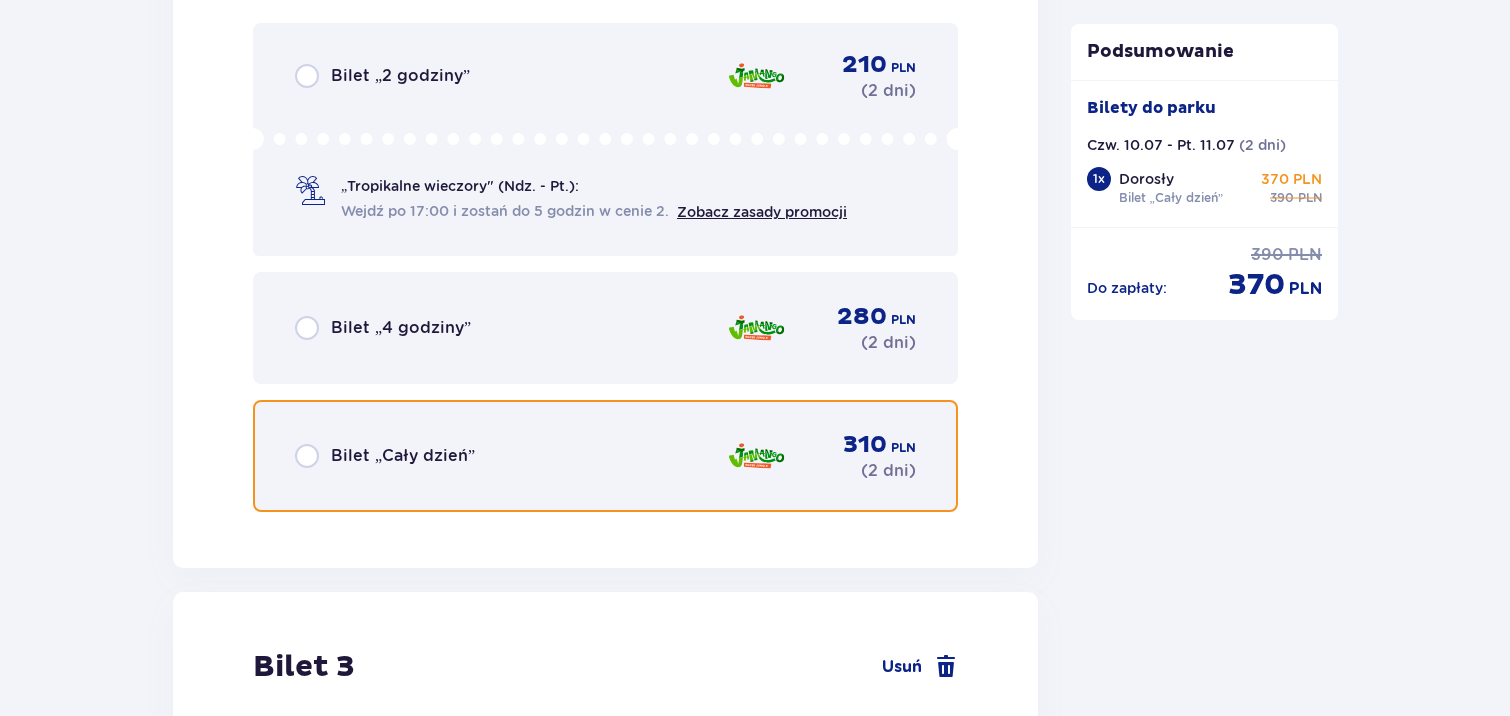 click at bounding box center (307, 456) 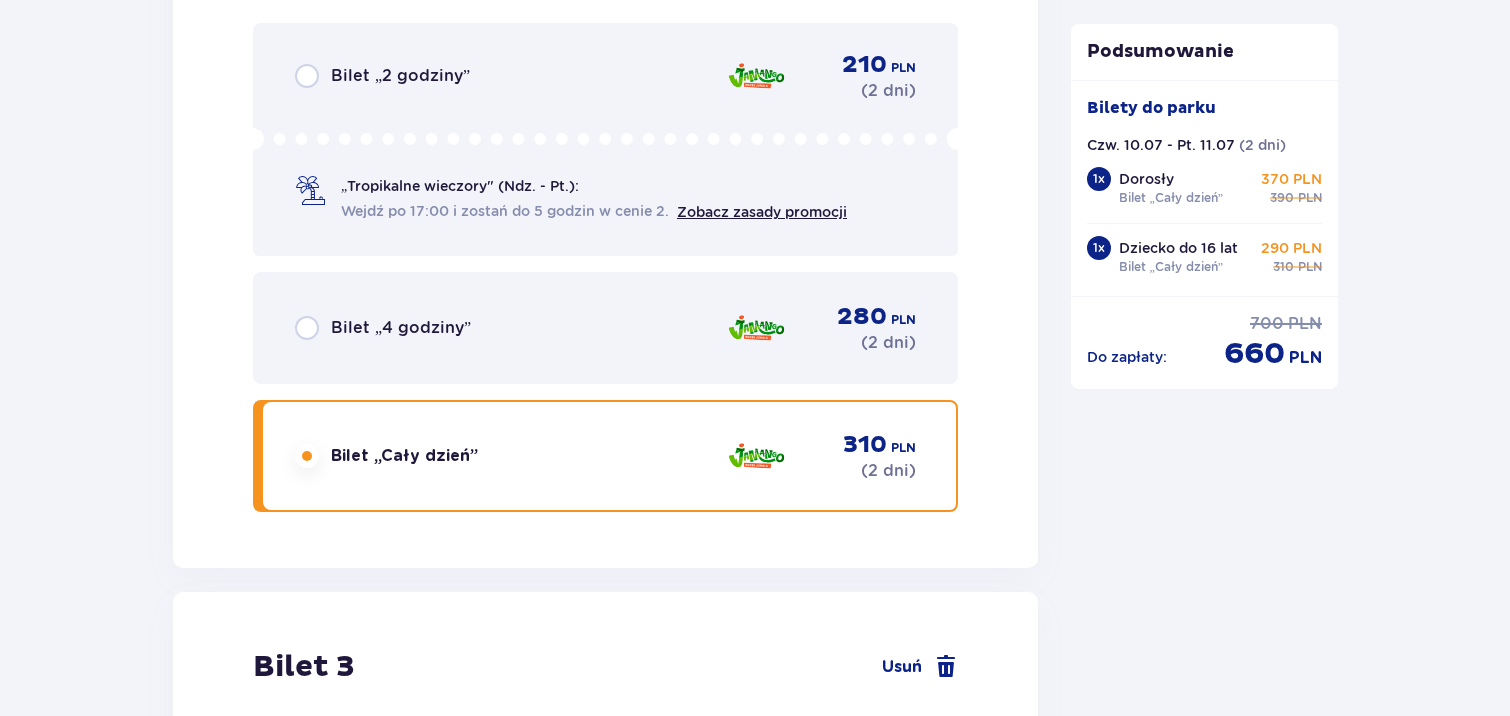 scroll, scrollTop: 3762, scrollLeft: 0, axis: vertical 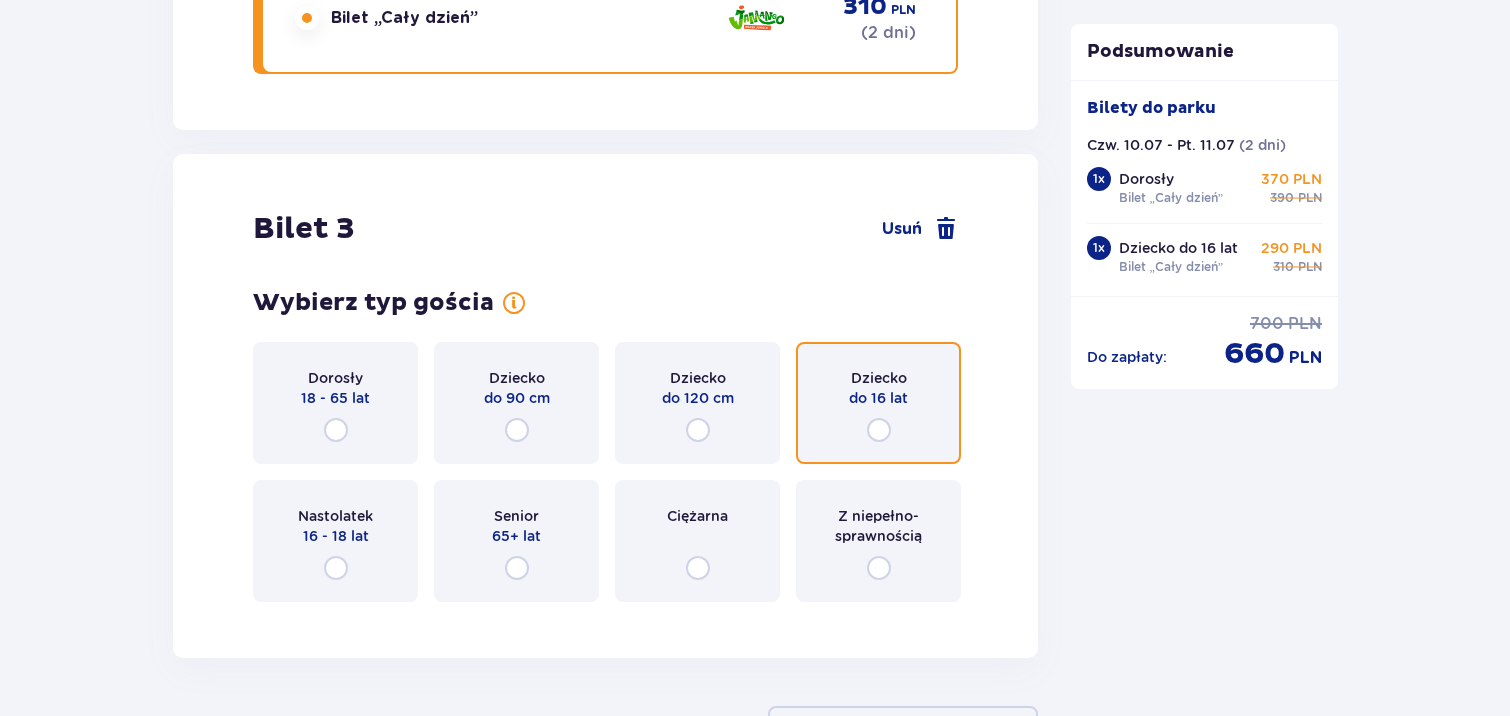 click at bounding box center [879, 430] 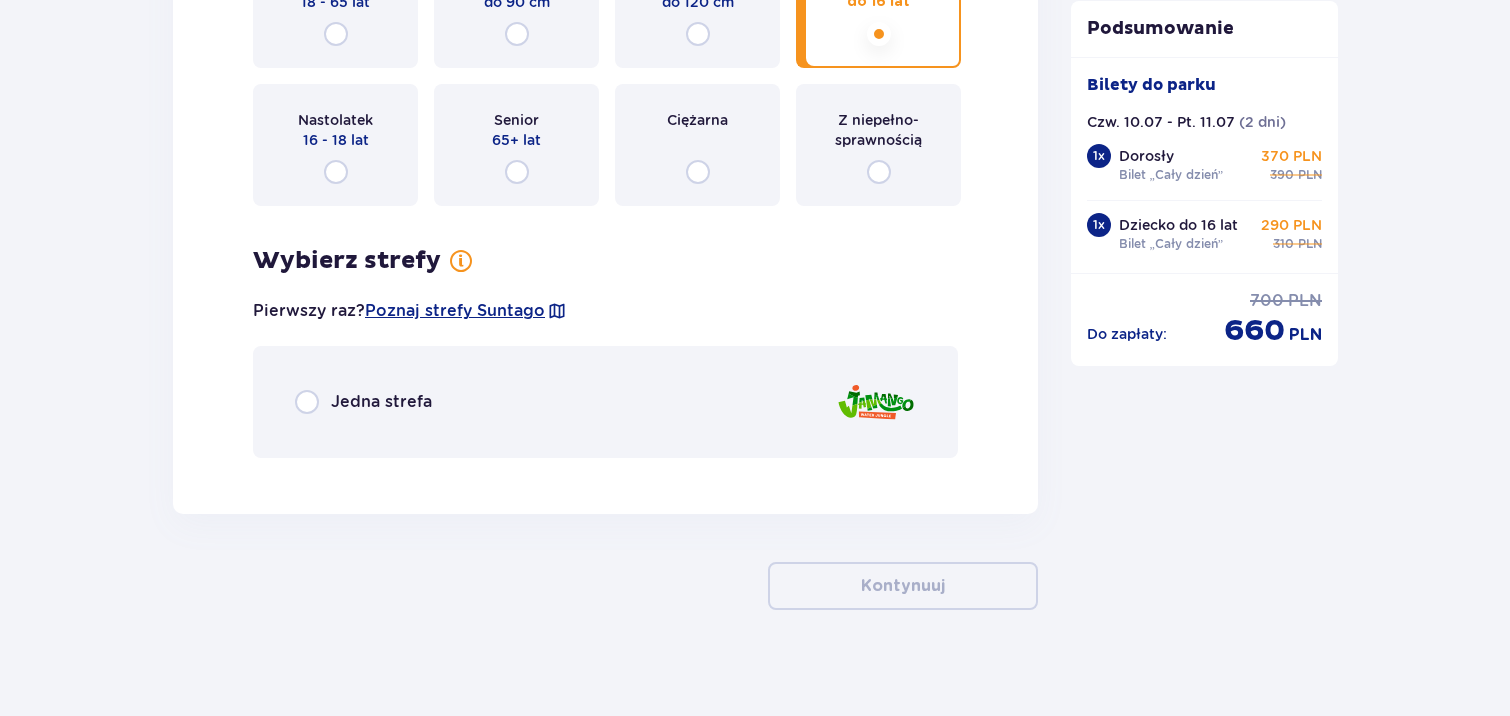 scroll, scrollTop: 4165, scrollLeft: 0, axis: vertical 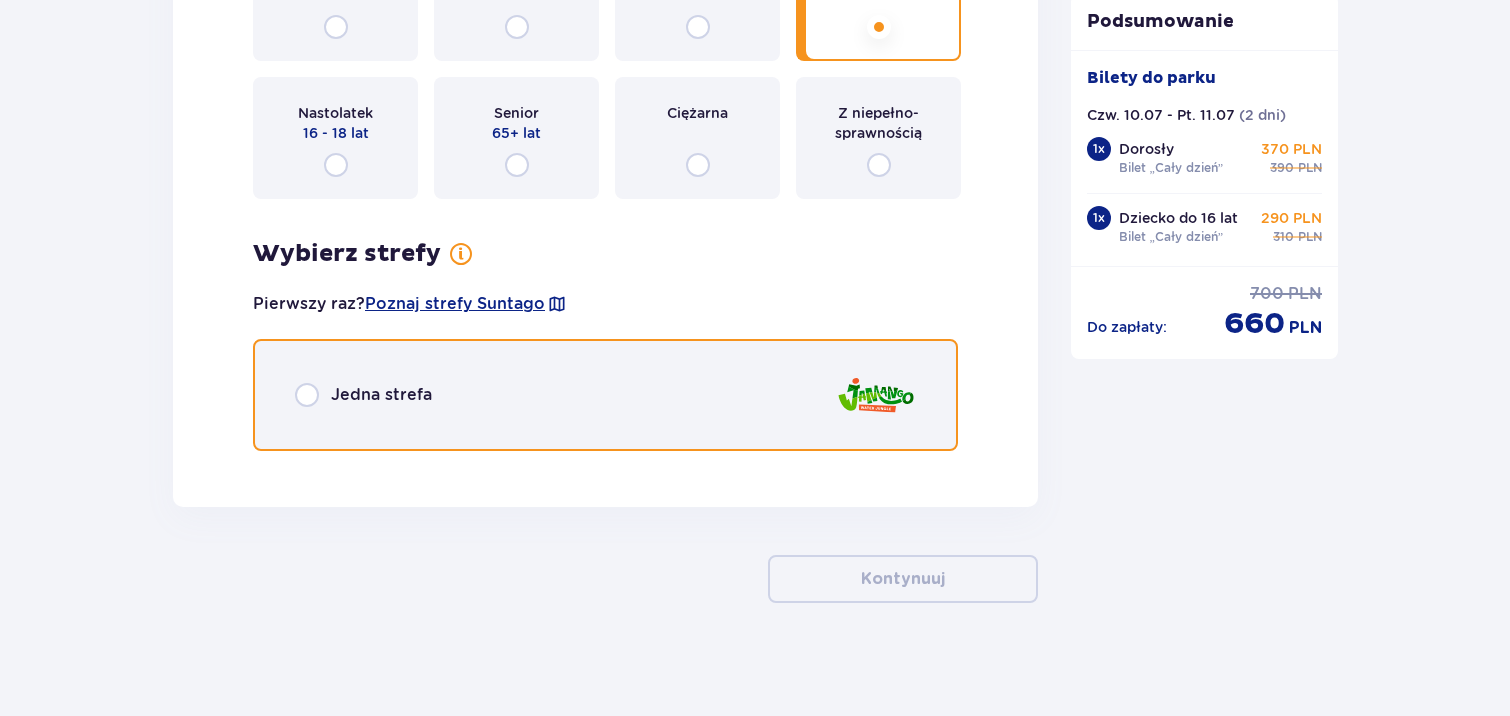 click at bounding box center [307, 395] 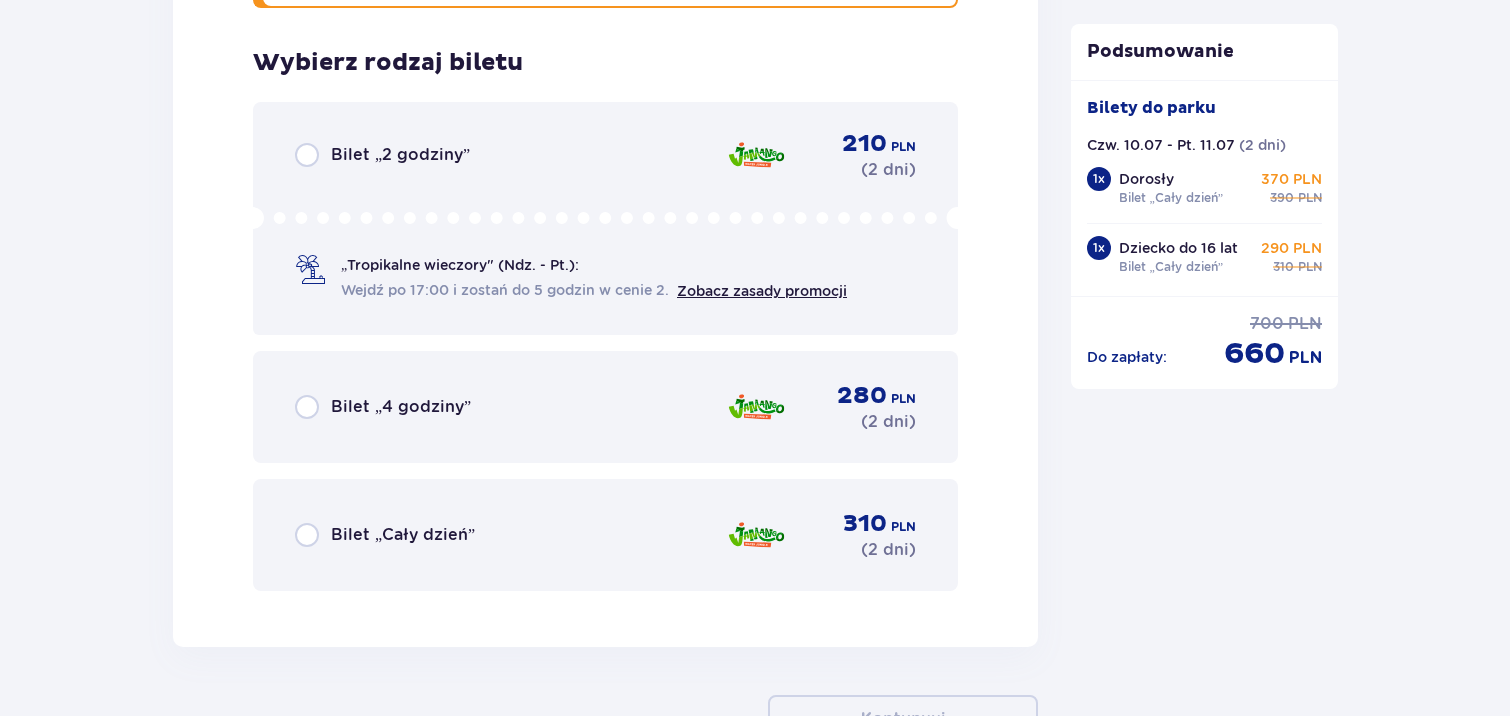 scroll, scrollTop: 4625, scrollLeft: 0, axis: vertical 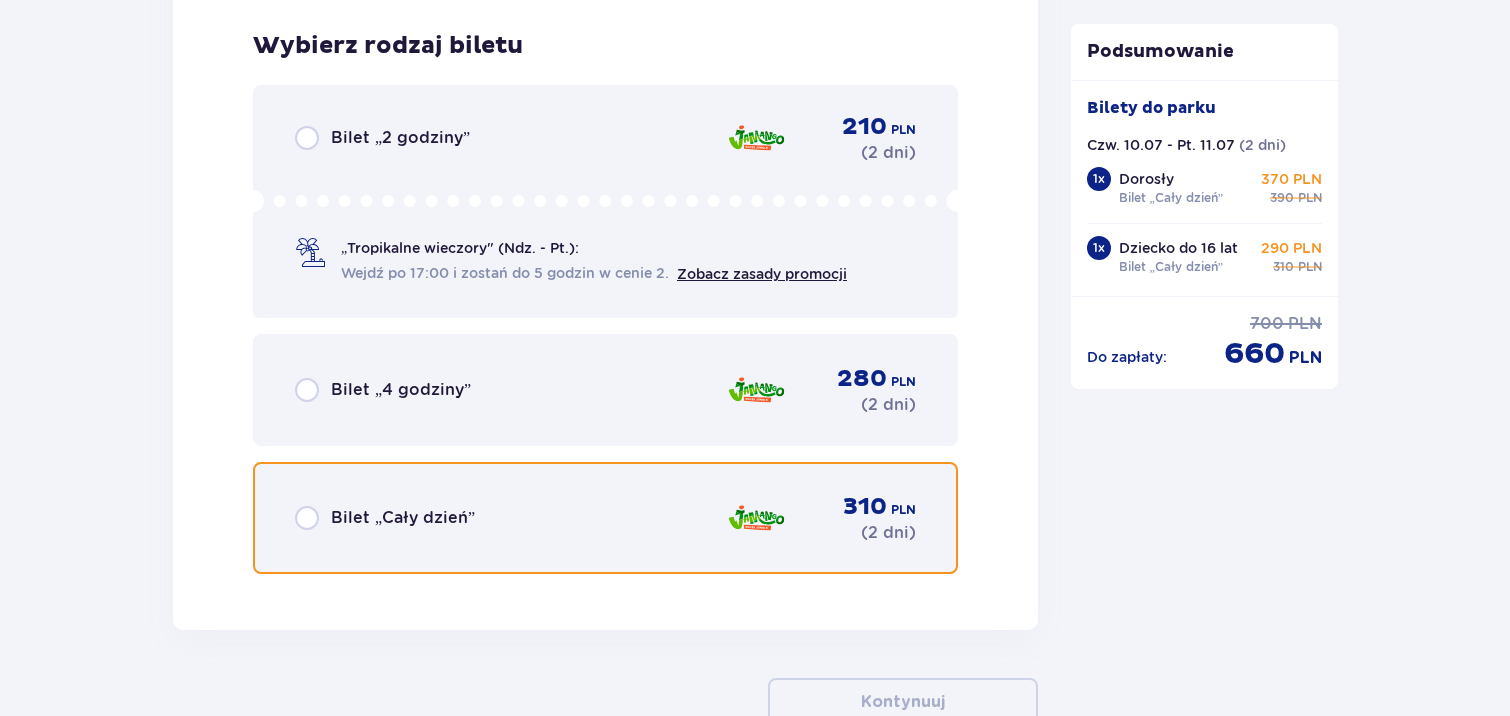 click at bounding box center [307, 518] 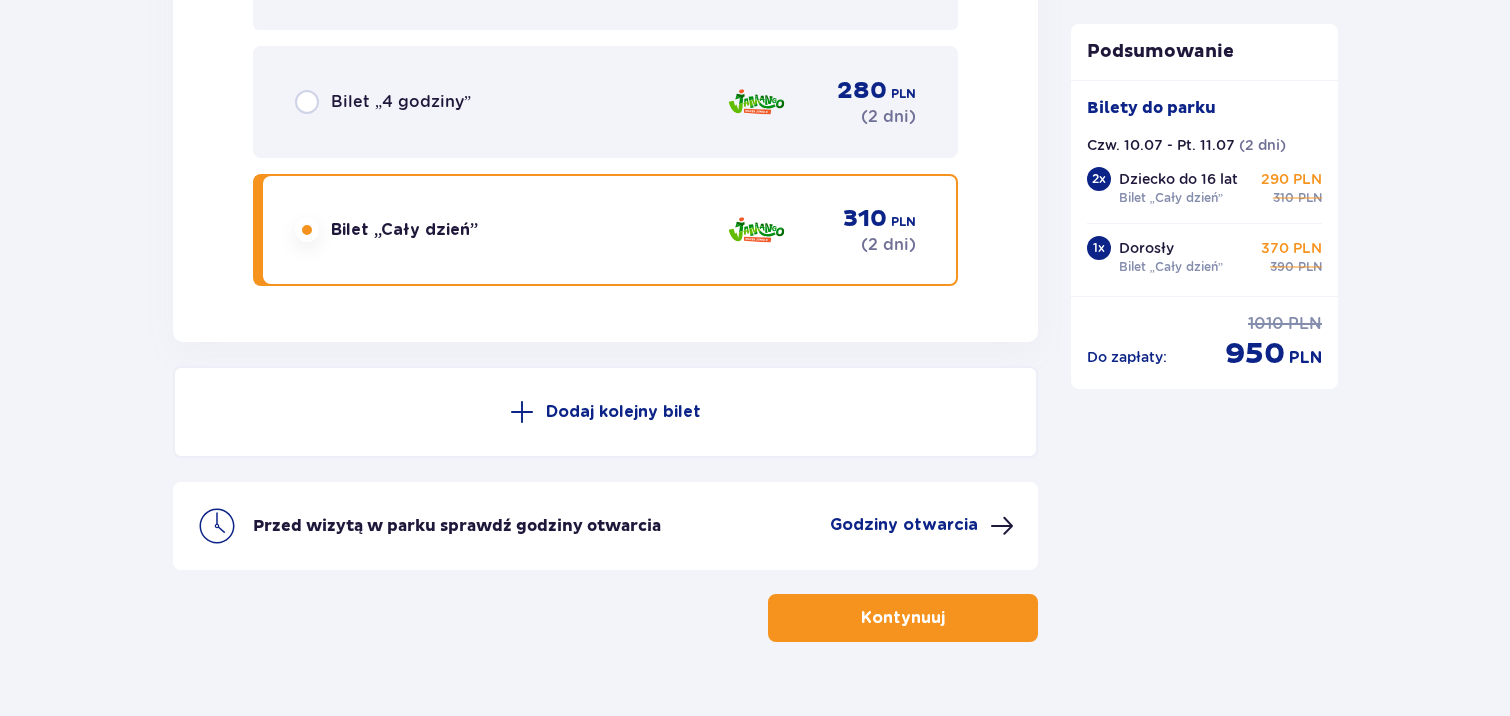 scroll, scrollTop: 4948, scrollLeft: 0, axis: vertical 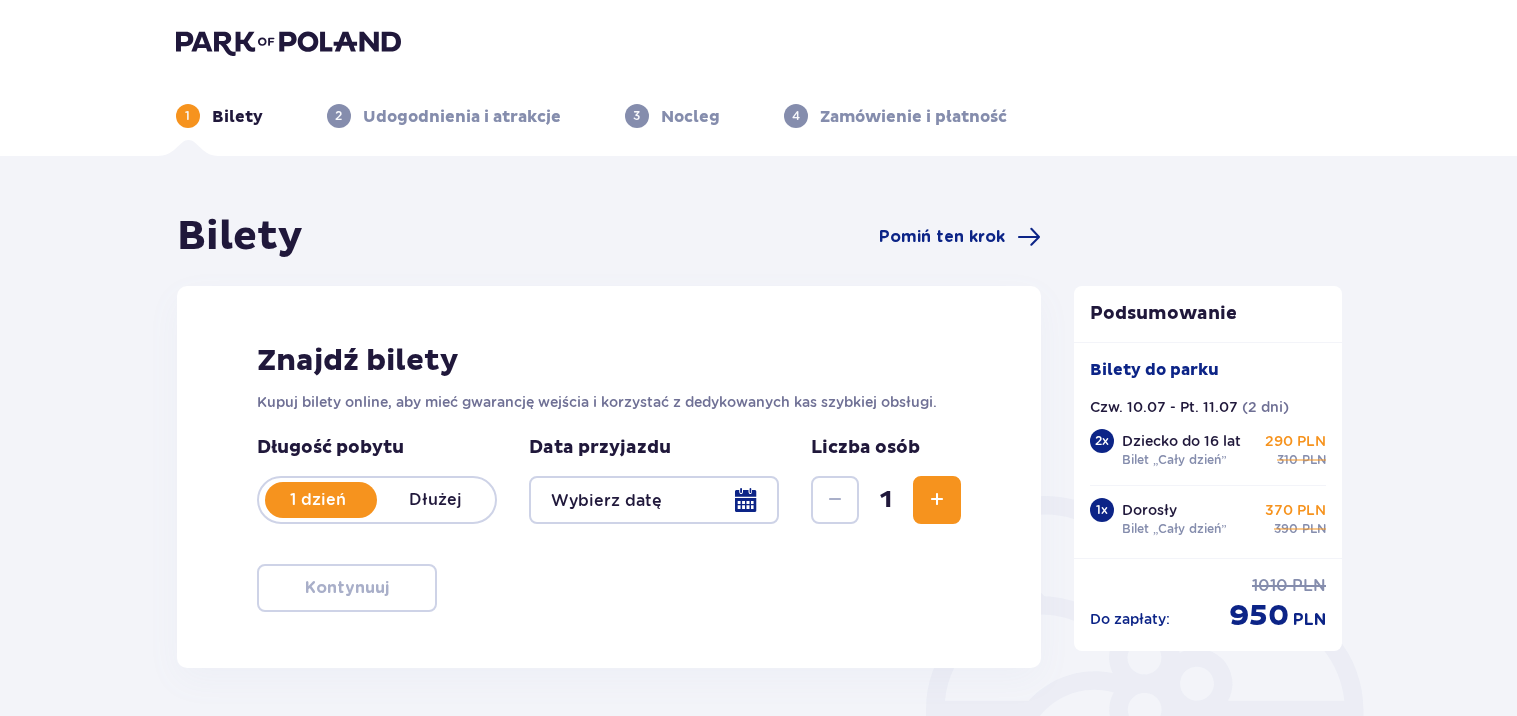 type on "[DATE] - [DATE]" 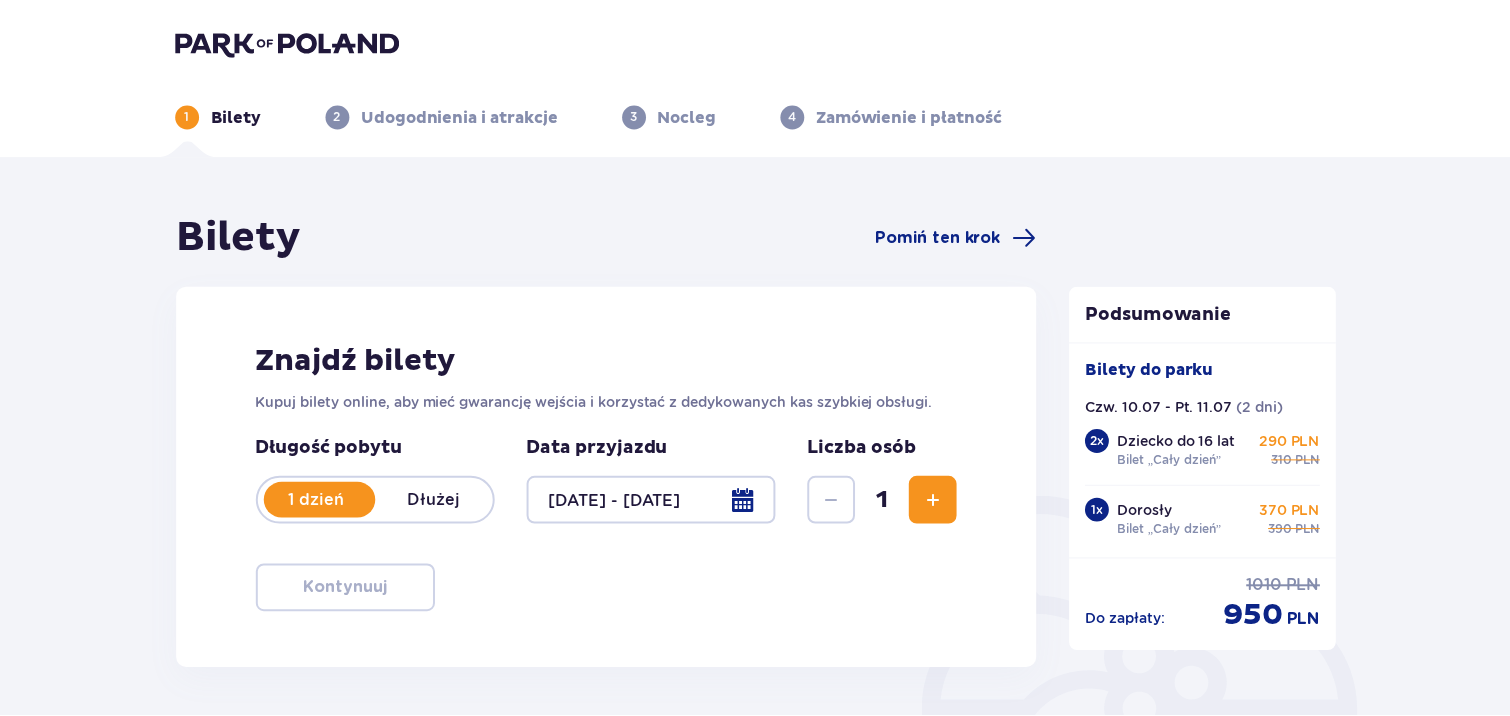 scroll, scrollTop: 0, scrollLeft: 0, axis: both 